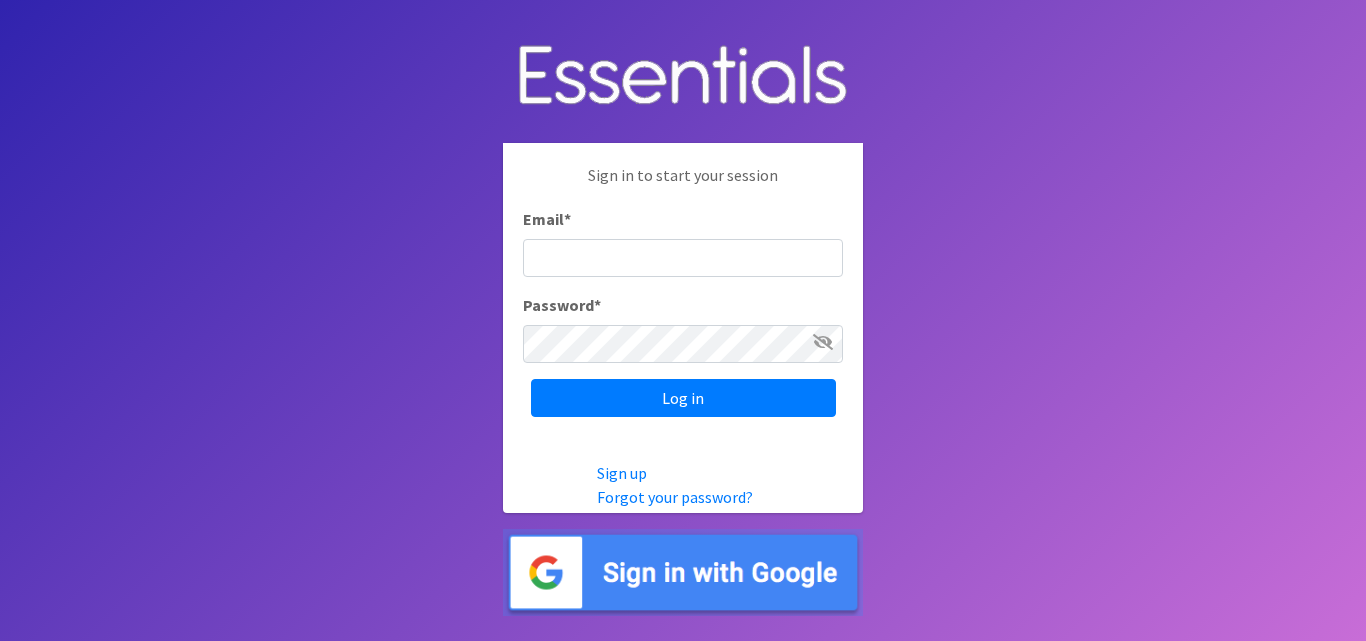scroll, scrollTop: 0, scrollLeft: 0, axis: both 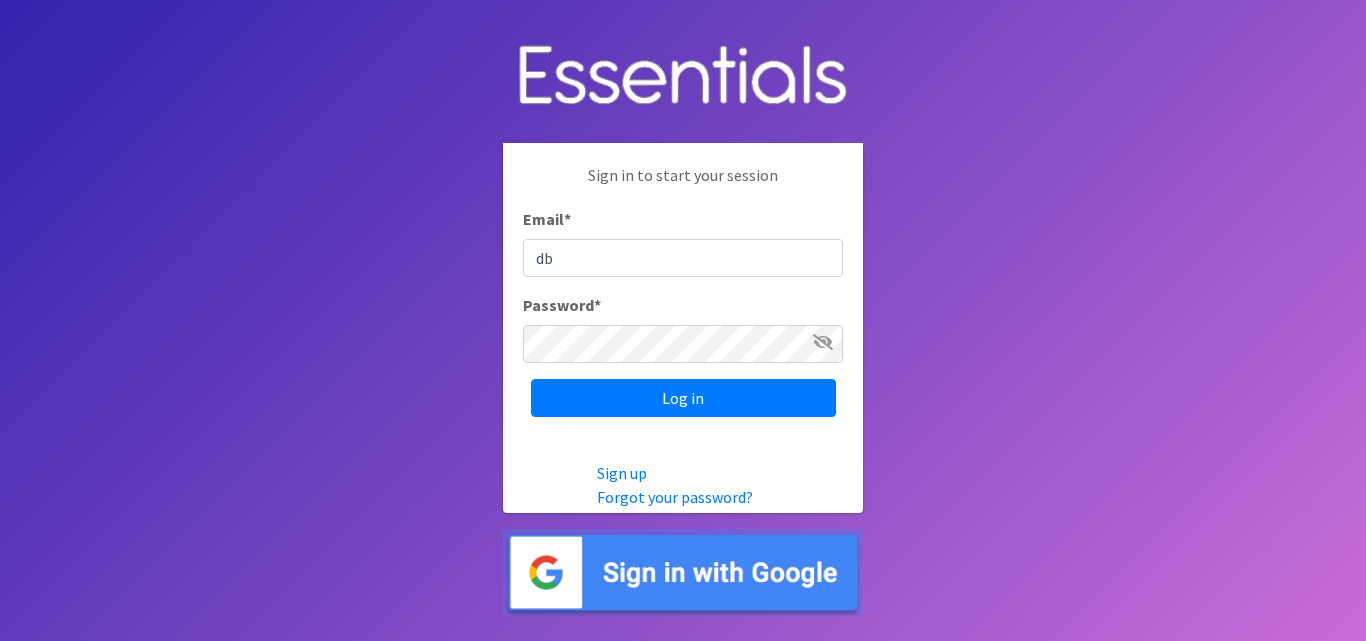 type on "[EMAIL_ADDRESS][DOMAIN_NAME]" 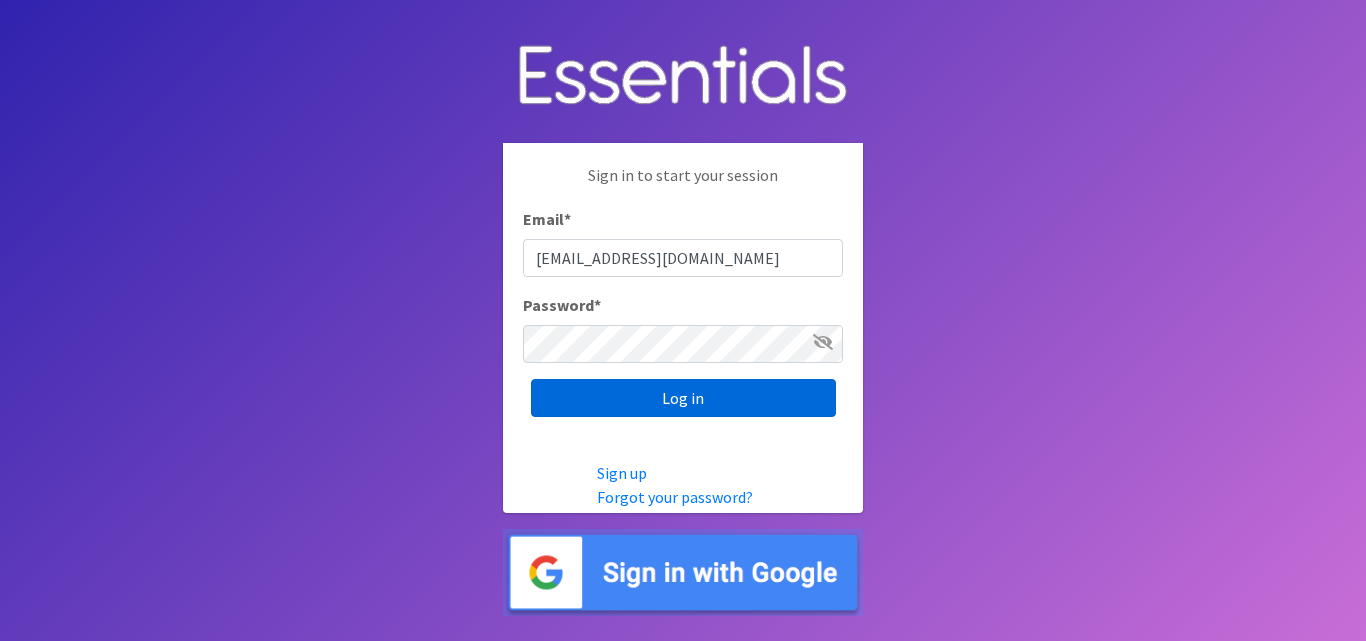 click on "Log in" at bounding box center (683, 398) 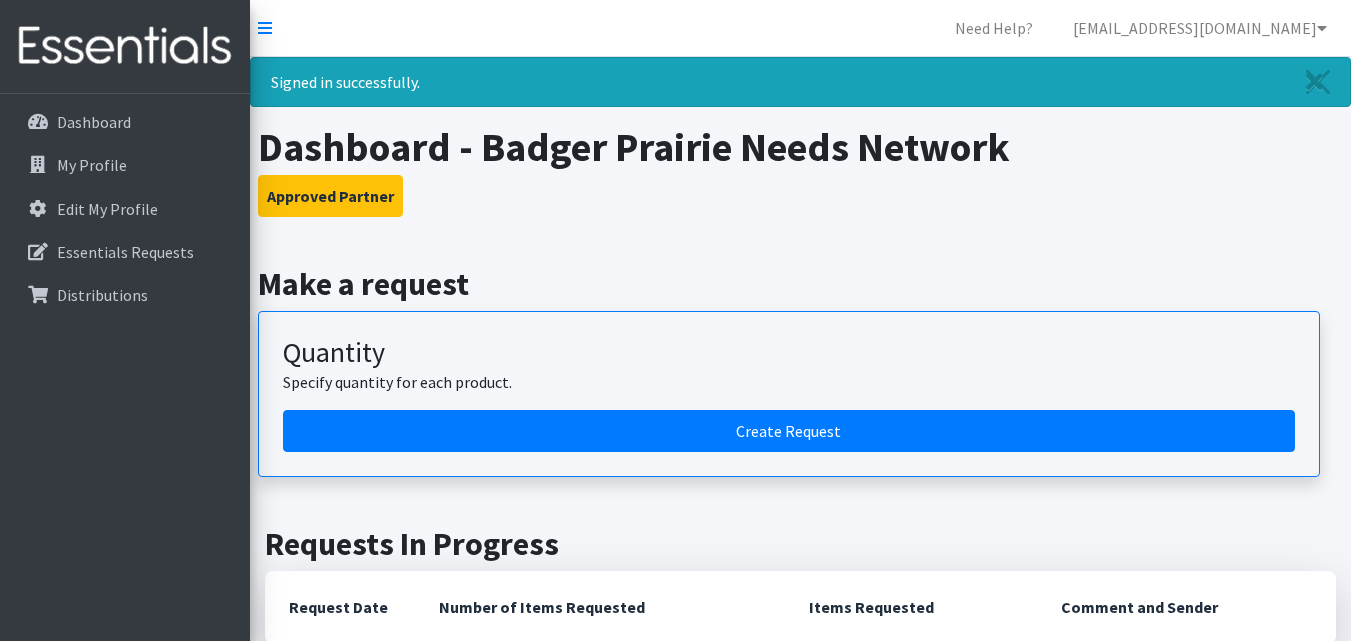 scroll, scrollTop: 0, scrollLeft: 0, axis: both 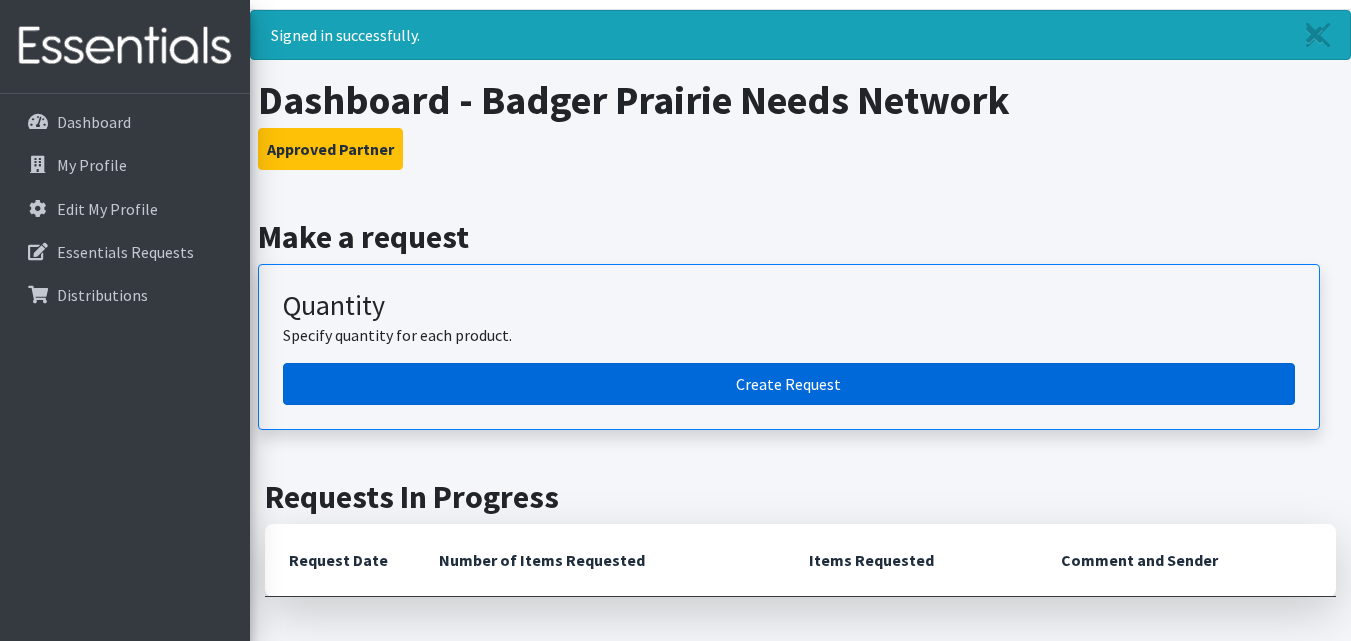 click on "Create Request" at bounding box center [789, 384] 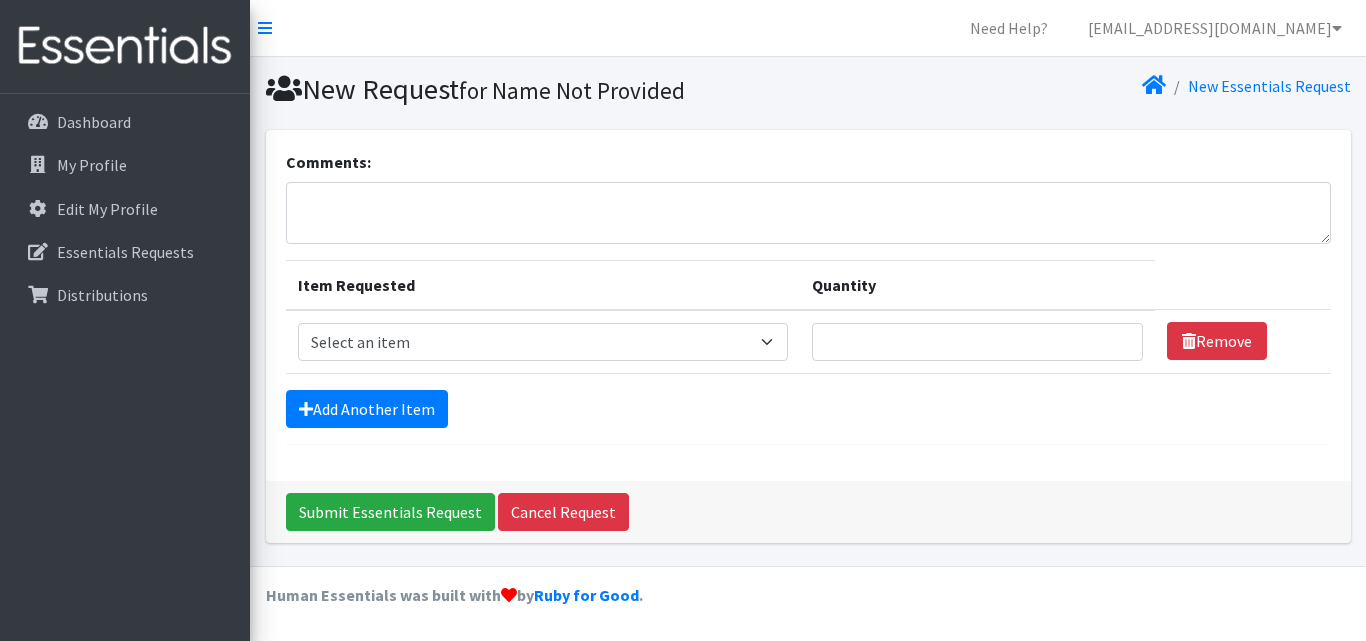 scroll, scrollTop: 0, scrollLeft: 0, axis: both 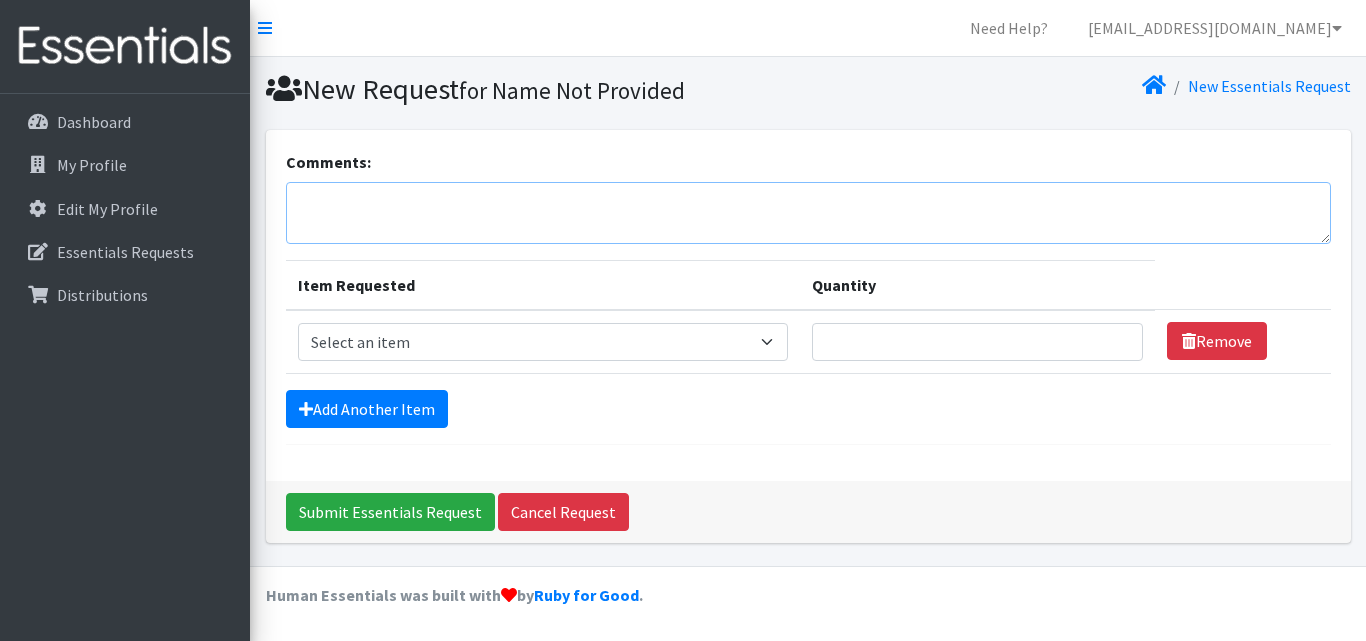 click on "Comments:" at bounding box center (808, 213) 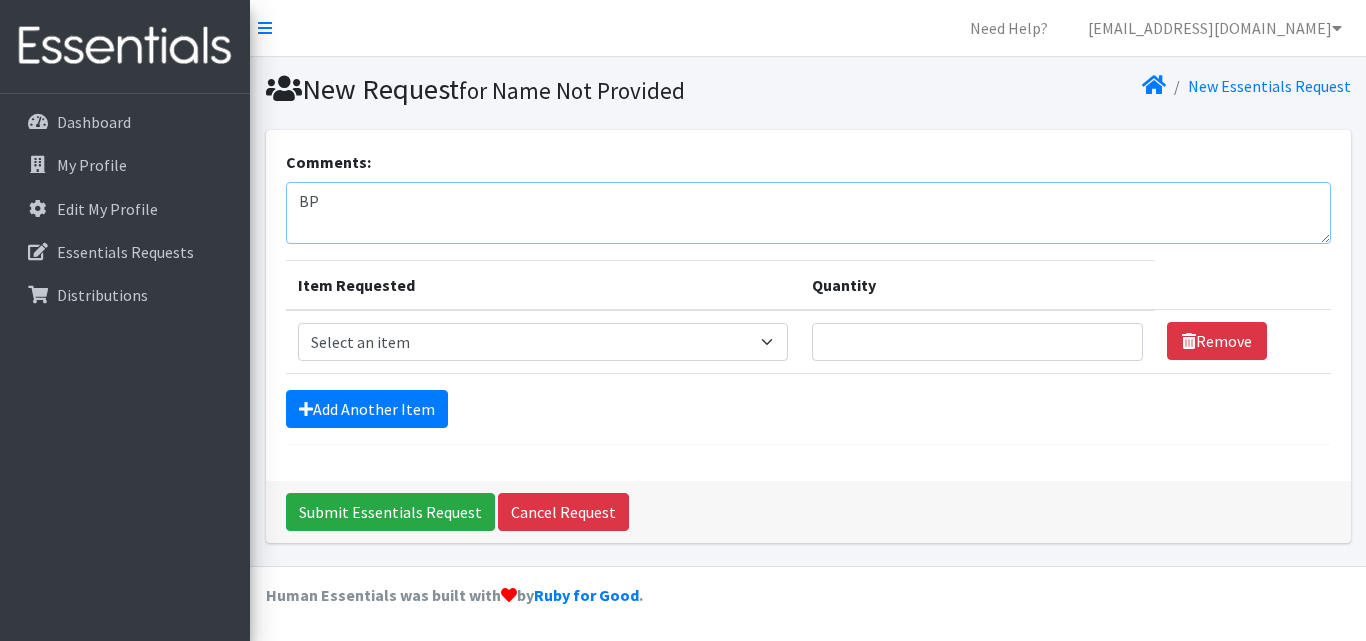 type on "B" 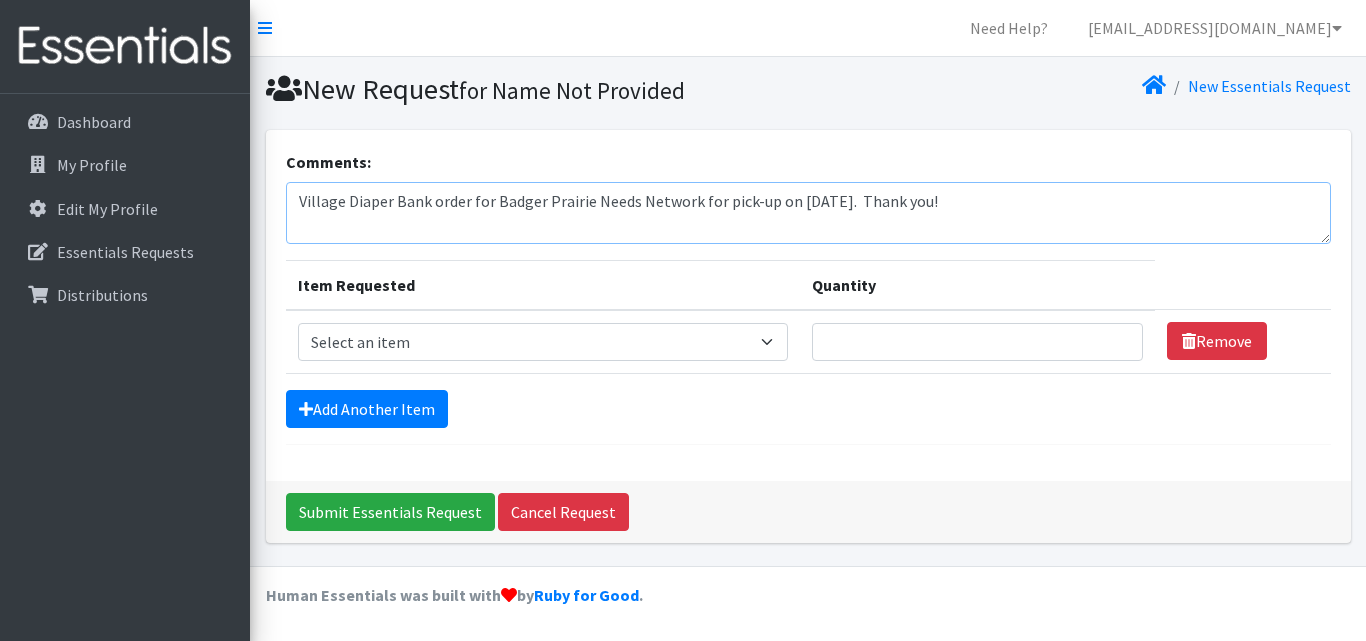 type on "Village Diaper Bank order for Badger Prairie Needs Network for pick-up on [DATE].  Thank you!" 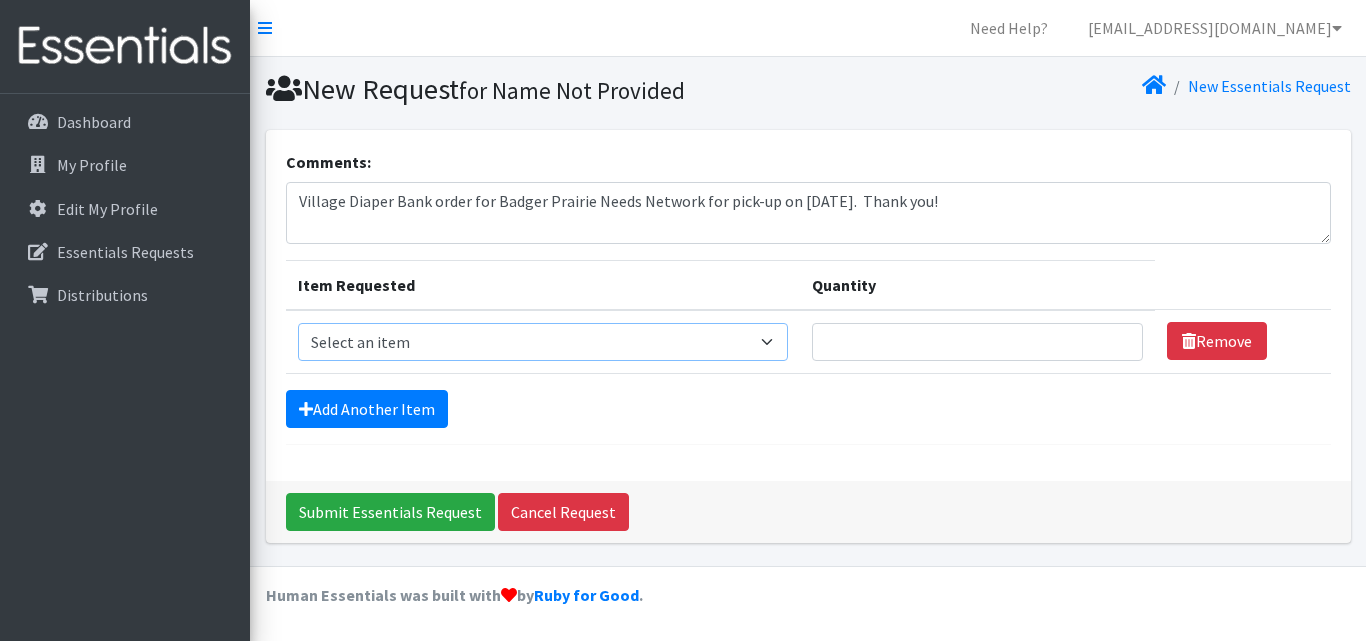 click on "Select an item
Box - 2T-3T Pull-ups [200 Pull-ups/8 Packs]
Box - 3T-4T Pull-ups [200 Pull-ups/8 Packs]
Box - 4T-5T Pull-Ups [200 Pull-ups/8 Packs]
Box - Newborn Diapers [450 Diapers/18 Packs]
Box - Size 1 Diapers [375 Diapers/15 Packs]
Box - Size 2 Diapers [375 Diapers/15 Packs]
Box - Size 3 Diapers [250 Diapers/10 Packs]
Box - Size 4 Diapers [225 Diapers/9 Packs]
Box - Size 5 Diapers [200 Diapers/8 Packs]
Box - Size 6 Diapers [200 Diapers/8 Packs]
Box - Size 7 Diapers [200 Diapers/8 Packs]
Box - Wipes [18 Packs]
Diapers - Newborn
Diapers - Preemie
Diapers - Size 1
Diapers - Size 2
Diapers - Size 3
Diapers - Size 4
Diapers - Size 5
Diapers - Size 6
Diapers - Size 7
Kids Pull-Ups (2T-3T)
Kids Pull-Ups (3T-4T)
Kids Pull-Ups (4T-5T)
Wipes (Baby)" at bounding box center [543, 342] 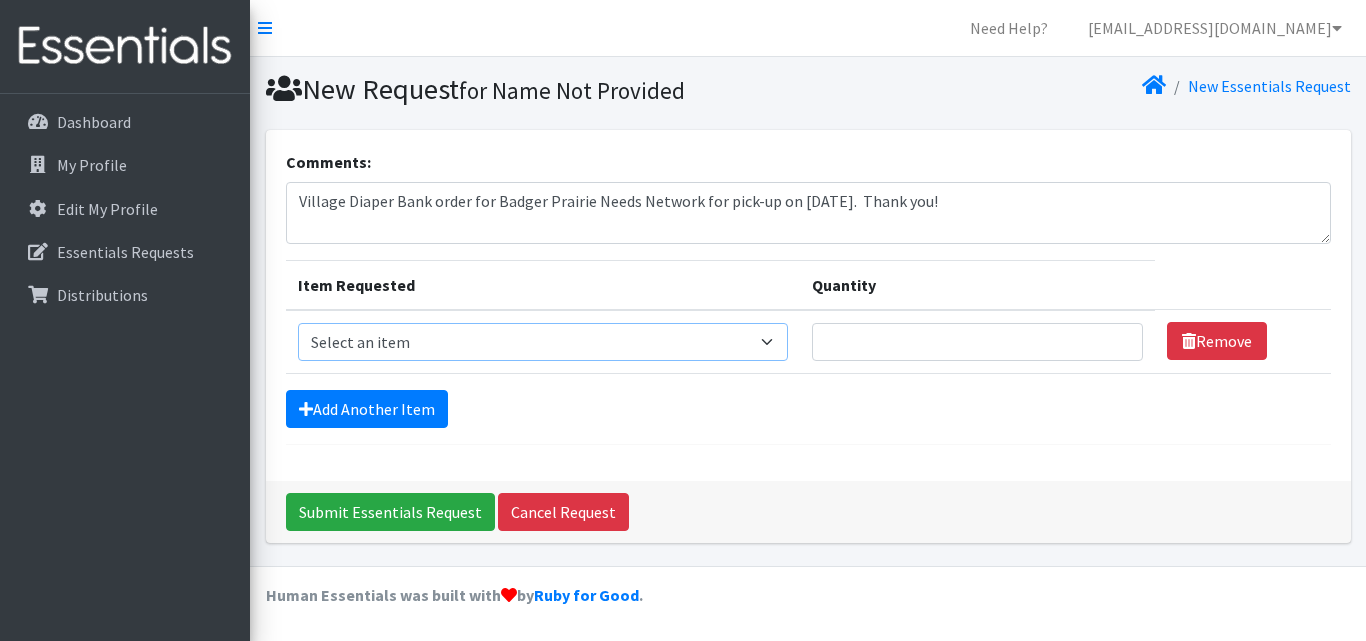 select on "14392" 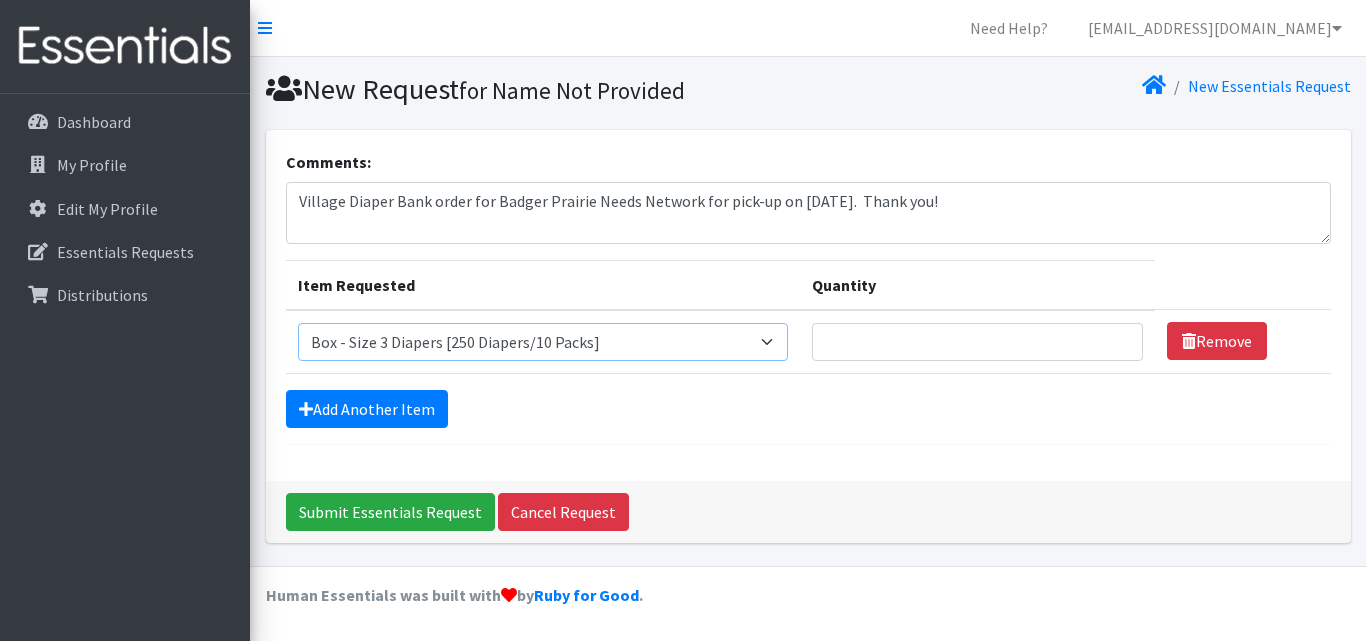 click on "Select an item
Box - 2T-3T Pull-ups [200 Pull-ups/8 Packs]
Box - 3T-4T Pull-ups [200 Pull-ups/8 Packs]
Box - 4T-5T Pull-Ups [200 Pull-ups/8 Packs]
Box - Newborn Diapers [450 Diapers/18 Packs]
Box - Size 1 Diapers [375 Diapers/15 Packs]
Box - Size 2 Diapers [375 Diapers/15 Packs]
Box - Size 3 Diapers [250 Diapers/10 Packs]
Box - Size 4 Diapers [225 Diapers/9 Packs]
Box - Size 5 Diapers [200 Diapers/8 Packs]
Box - Size 6 Diapers [200 Diapers/8 Packs]
Box - Size 7 Diapers [200 Diapers/8 Packs]
Box - Wipes [18 Packs]
Diapers - Newborn
Diapers - Preemie
Diapers - Size 1
Diapers - Size 2
Diapers - Size 3
Diapers - Size 4
Diapers - Size 5
Diapers - Size 6
Diapers - Size 7
Kids Pull-Ups (2T-3T)
Kids Pull-Ups (3T-4T)
Kids Pull-Ups (4T-5T)
Wipes (Baby)" at bounding box center [543, 342] 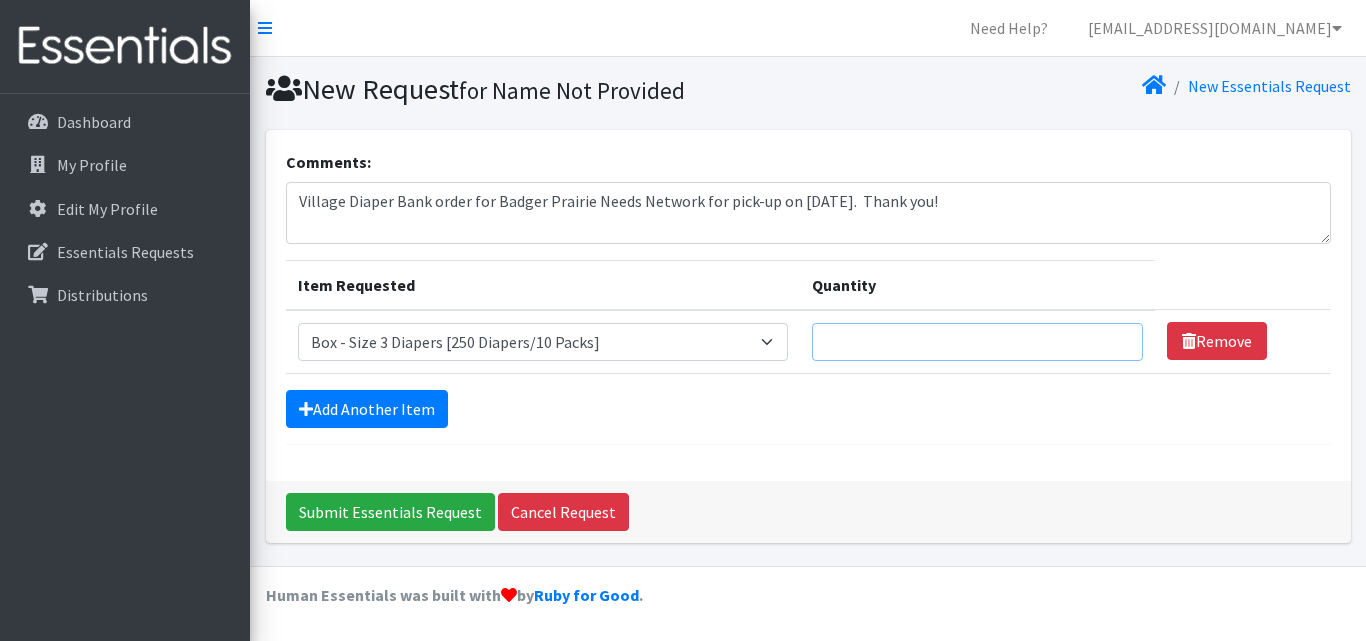 click on "Quantity" at bounding box center [977, 342] 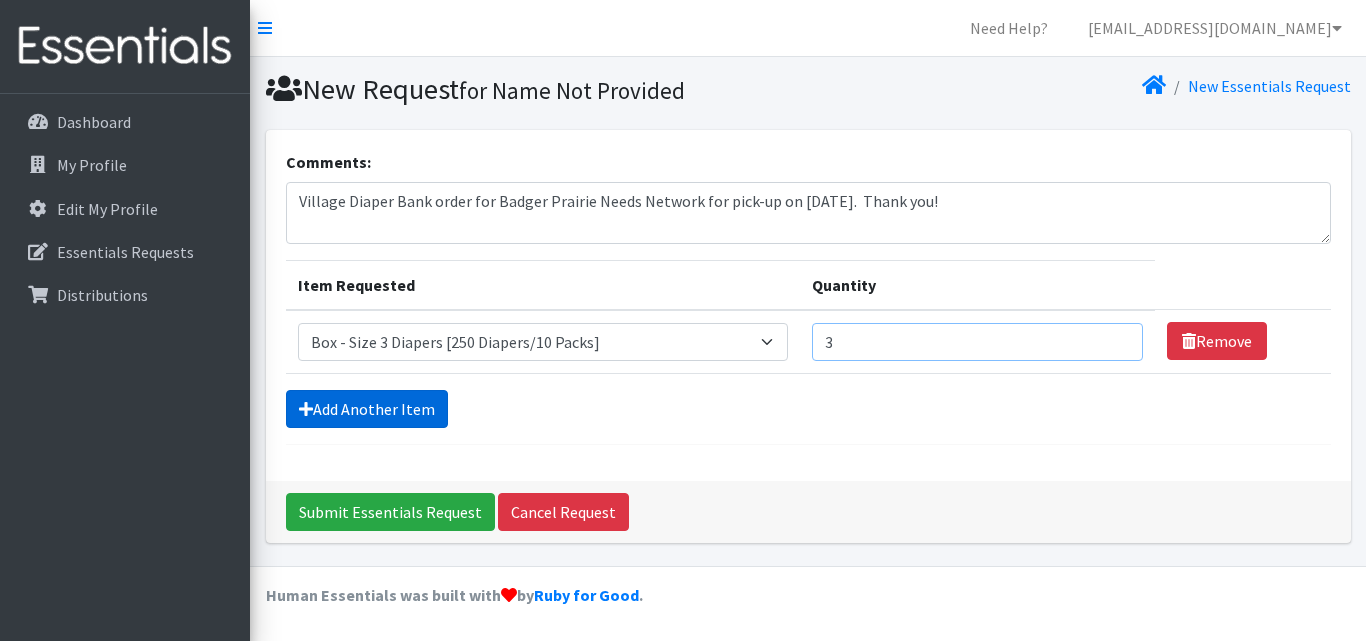 type on "3" 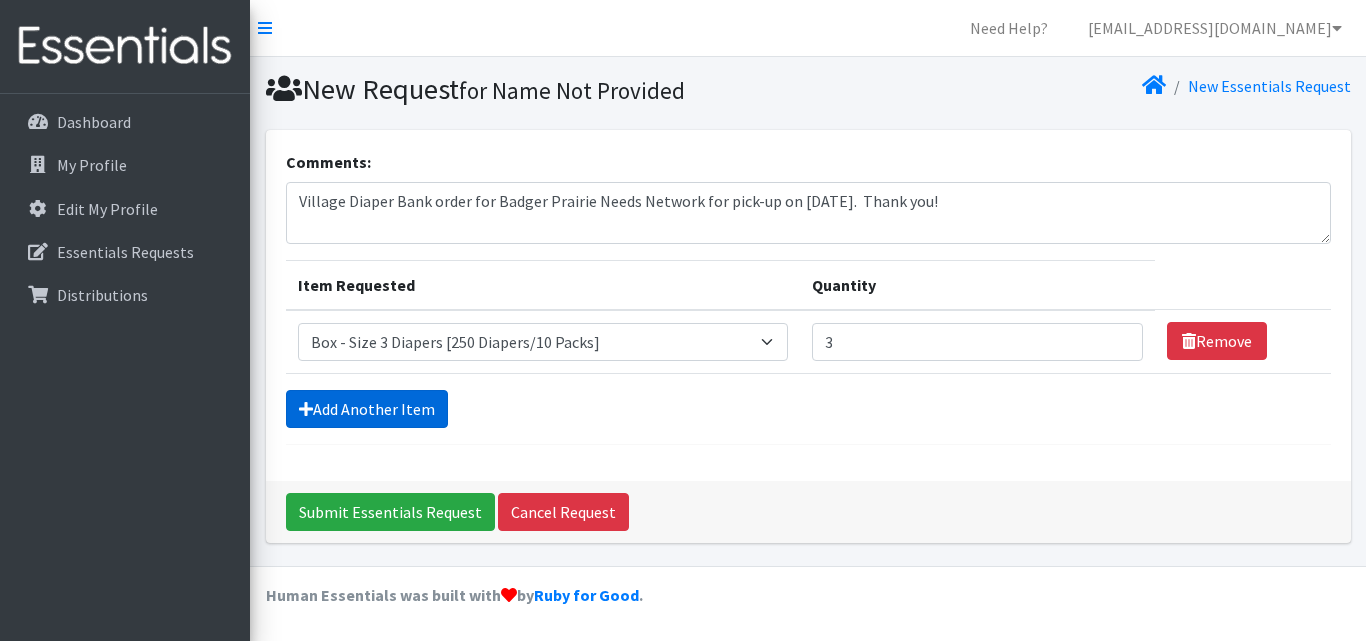 click on "Add Another Item" at bounding box center [367, 409] 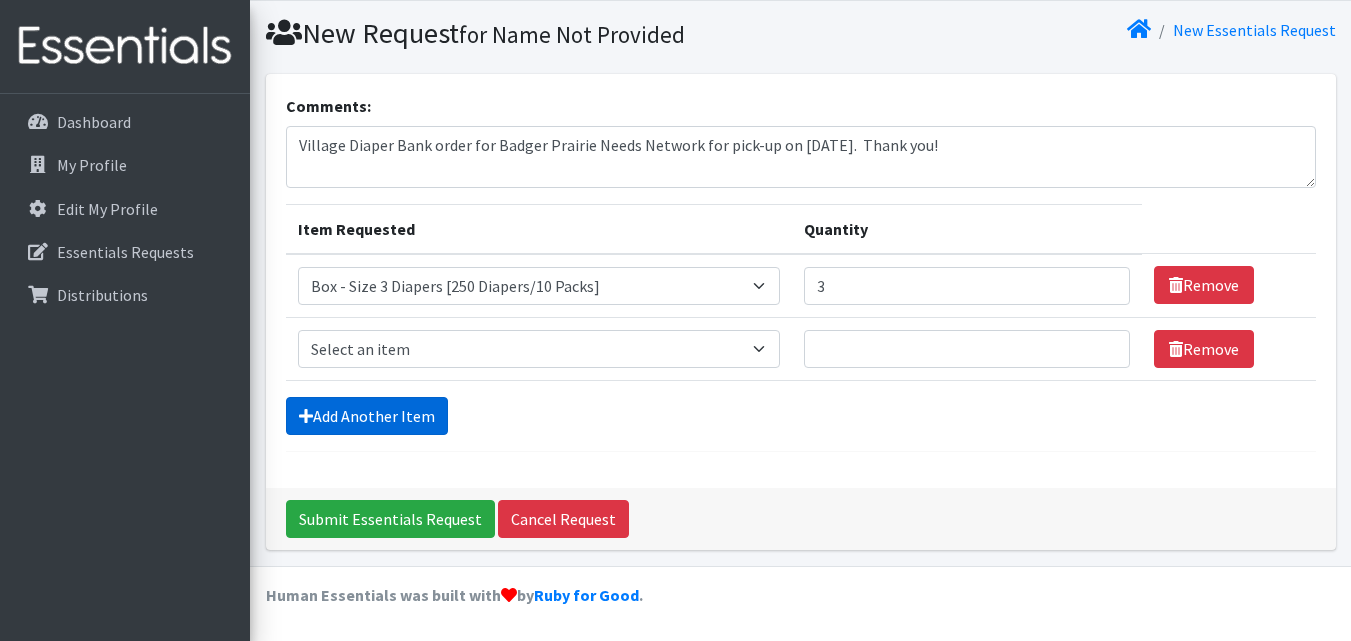 click on "Add Another Item" at bounding box center (367, 416) 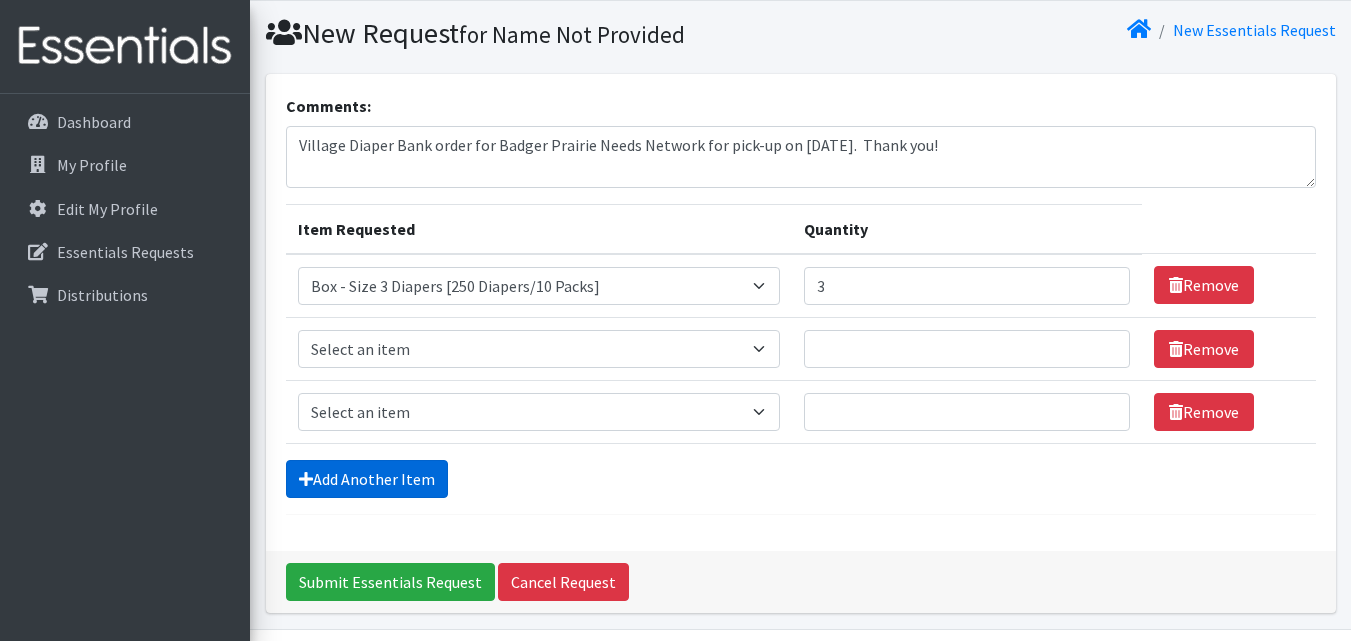 scroll, scrollTop: 119, scrollLeft: 0, axis: vertical 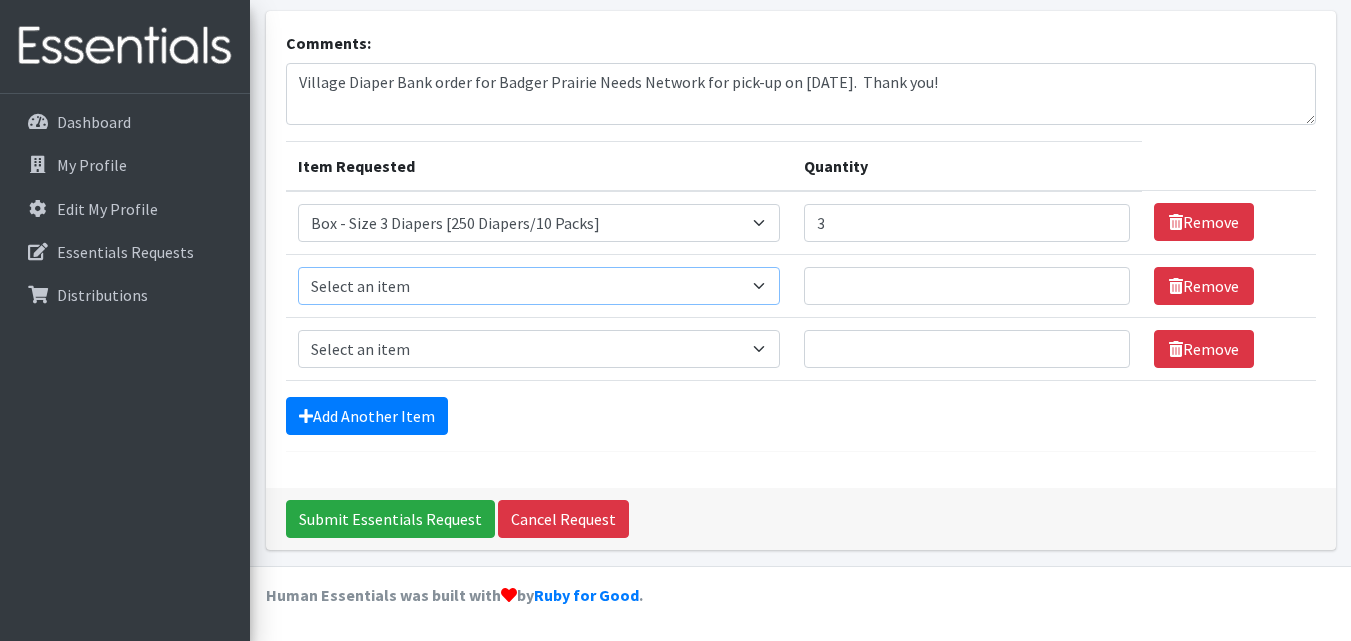 click on "Select an item
Box - 2T-3T Pull-ups [200 Pull-ups/8 Packs]
Box - 3T-4T Pull-ups [200 Pull-ups/8 Packs]
Box - 4T-5T Pull-Ups [200 Pull-ups/8 Packs]
Box - Newborn Diapers [450 Diapers/18 Packs]
Box - Size 1 Diapers [375 Diapers/15 Packs]
Box - Size 2 Diapers [375 Diapers/15 Packs]
Box - Size 3 Diapers [250 Diapers/10 Packs]
Box - Size 4 Diapers [225 Diapers/9 Packs]
Box - Size 5 Diapers [200 Diapers/8 Packs]
Box - Size 6 Diapers [200 Diapers/8 Packs]
Box - Size 7 Diapers [200 Diapers/8 Packs]
Box - Wipes [18 Packs]
Diapers - Newborn
Diapers - Preemie
Diapers - Size 1
Diapers - Size 2
Diapers - Size 3
Diapers - Size 4
Diapers - Size 5
Diapers - Size 6
Diapers - Size 7
Kids Pull-Ups (2T-3T)
Kids Pull-Ups (3T-4T)
Kids Pull-Ups (4T-5T)
Wipes (Baby)" at bounding box center [539, 286] 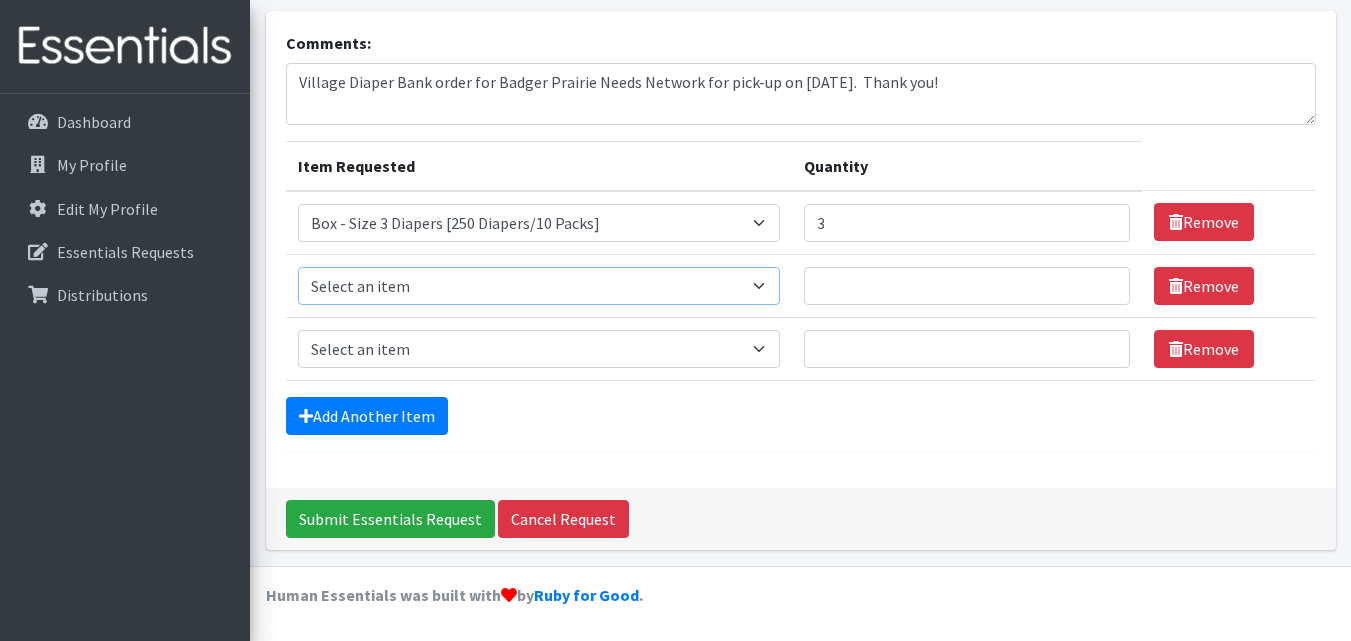 select on "14393" 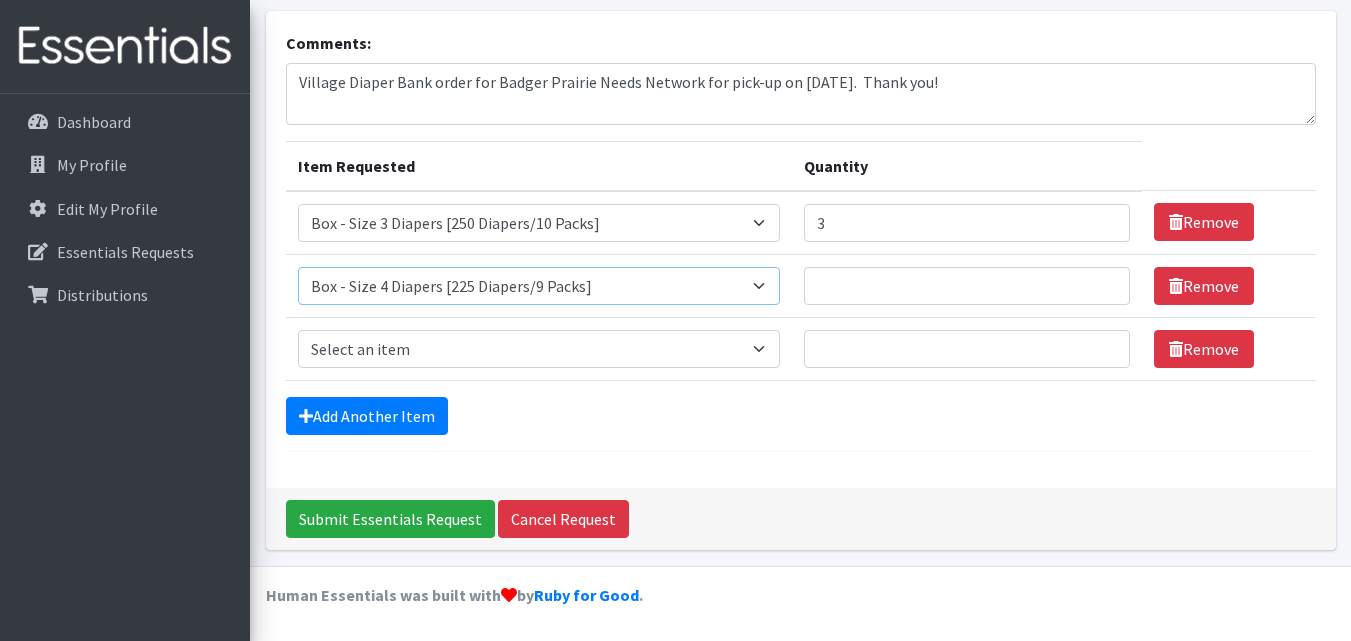 click on "Select an item
Box - 2T-3T Pull-ups [200 Pull-ups/8 Packs]
Box - 3T-4T Pull-ups [200 Pull-ups/8 Packs]
Box - 4T-5T Pull-Ups [200 Pull-ups/8 Packs]
Box - Newborn Diapers [450 Diapers/18 Packs]
Box - Size 1 Diapers [375 Diapers/15 Packs]
Box - Size 2 Diapers [375 Diapers/15 Packs]
Box - Size 3 Diapers [250 Diapers/10 Packs]
Box - Size 4 Diapers [225 Diapers/9 Packs]
Box - Size 5 Diapers [200 Diapers/8 Packs]
Box - Size 6 Diapers [200 Diapers/8 Packs]
Box - Size 7 Diapers [200 Diapers/8 Packs]
Box - Wipes [18 Packs]
Diapers - Newborn
Diapers - Preemie
Diapers - Size 1
Diapers - Size 2
Diapers - Size 3
Diapers - Size 4
Diapers - Size 5
Diapers - Size 6
Diapers - Size 7
Kids Pull-Ups (2T-3T)
Kids Pull-Ups (3T-4T)
Kids Pull-Ups (4T-5T)
Wipes (Baby)" at bounding box center (539, 286) 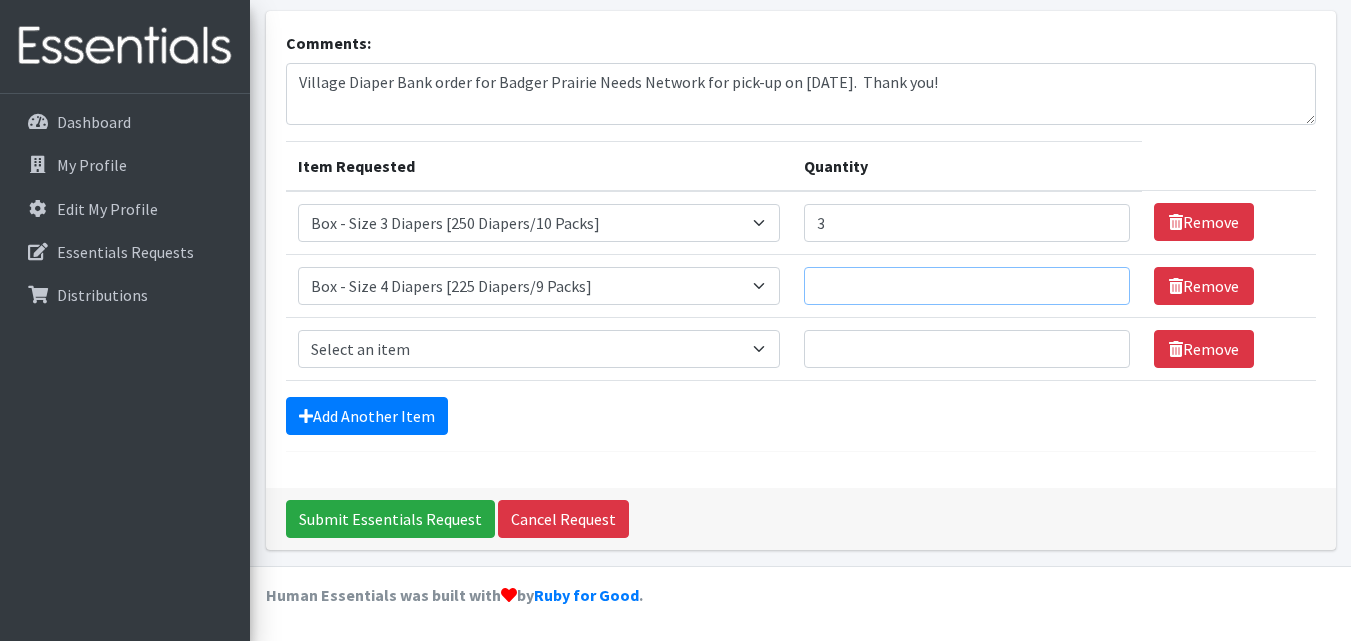 click on "Quantity" at bounding box center [967, 286] 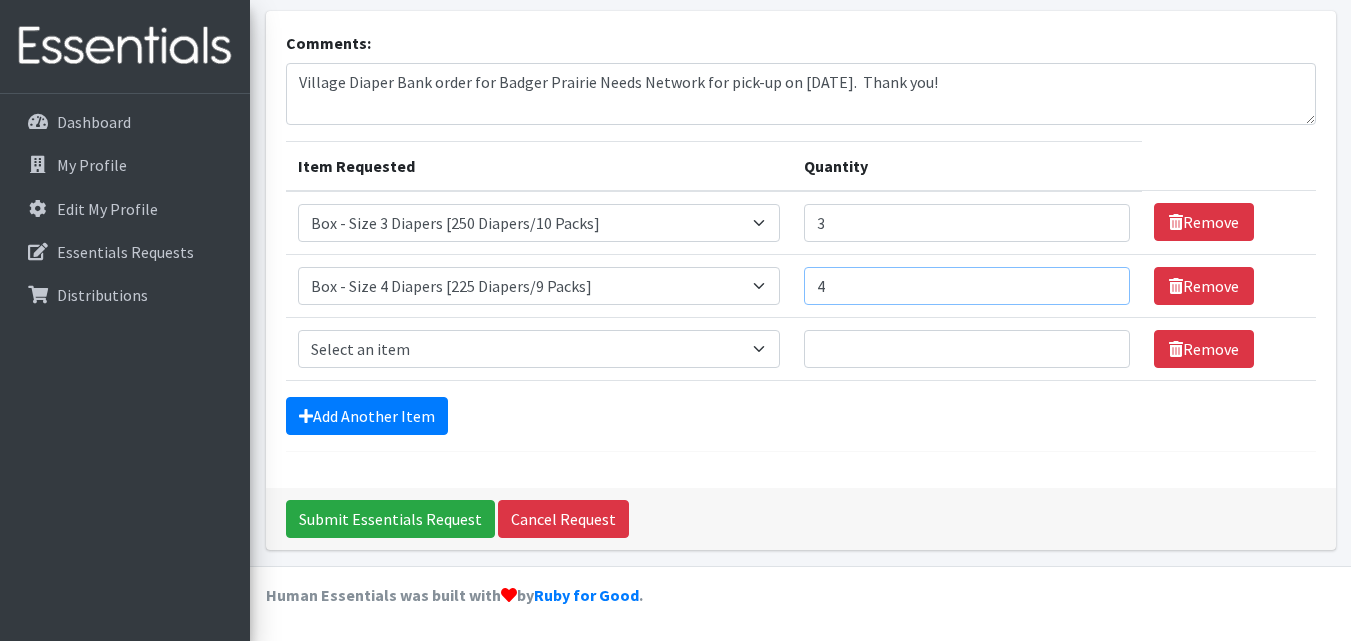 type on "4" 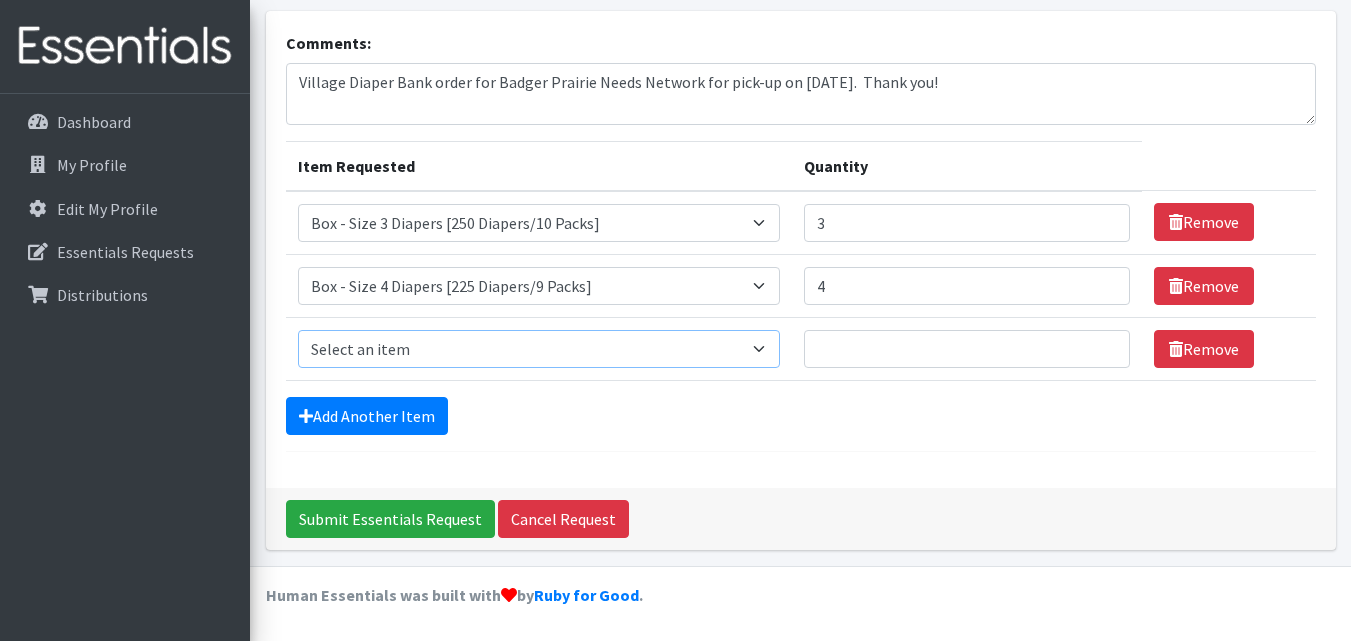 click on "Select an item
Box - 2T-3T Pull-ups [200 Pull-ups/8 Packs]
Box - 3T-4T Pull-ups [200 Pull-ups/8 Packs]
Box - 4T-5T Pull-Ups [200 Pull-ups/8 Packs]
Box - Newborn Diapers [450 Diapers/18 Packs]
Box - Size 1 Diapers [375 Diapers/15 Packs]
Box - Size 2 Diapers [375 Diapers/15 Packs]
Box - Size 3 Diapers [250 Diapers/10 Packs]
Box - Size 4 Diapers [225 Diapers/9 Packs]
Box - Size 5 Diapers [200 Diapers/8 Packs]
Box - Size 6 Diapers [200 Diapers/8 Packs]
Box - Size 7 Diapers [200 Diapers/8 Packs]
Box - Wipes [18 Packs]
Diapers - Newborn
Diapers - Preemie
Diapers - Size 1
Diapers - Size 2
Diapers - Size 3
Diapers - Size 4
Diapers - Size 5
Diapers - Size 6
Diapers - Size 7
Kids Pull-Ups (2T-3T)
Kids Pull-Ups (3T-4T)
Kids Pull-Ups (4T-5T)
Wipes (Baby)" at bounding box center [539, 349] 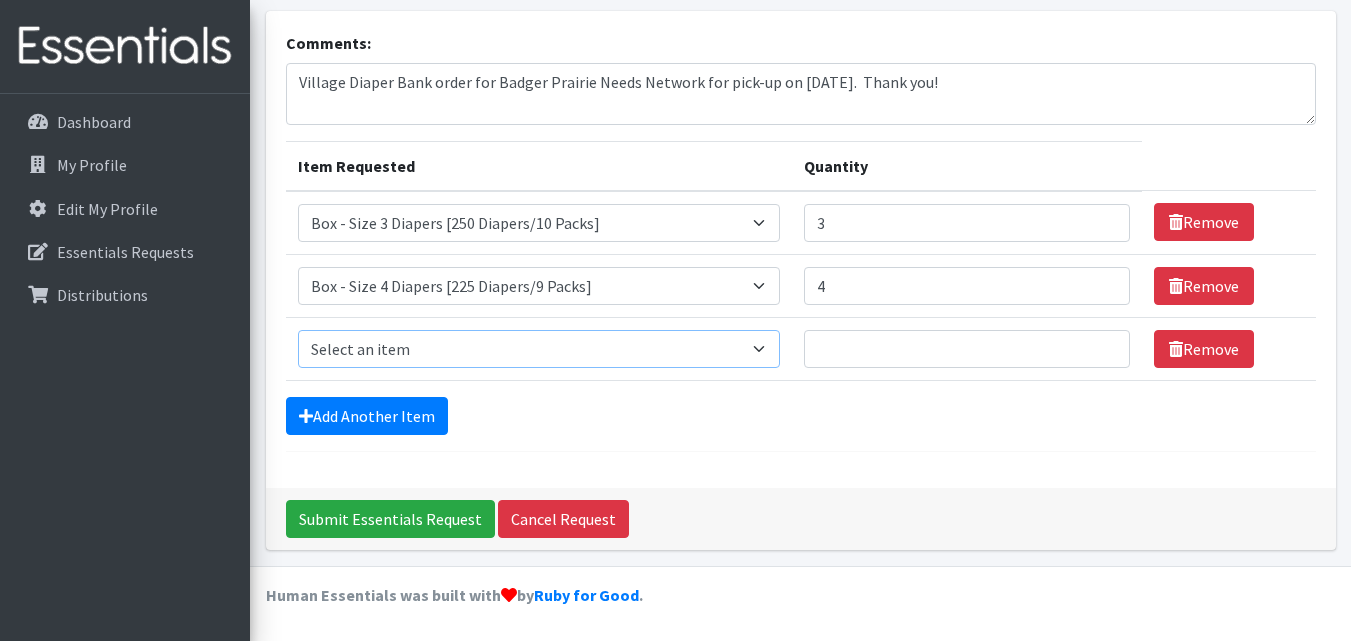select on "14394" 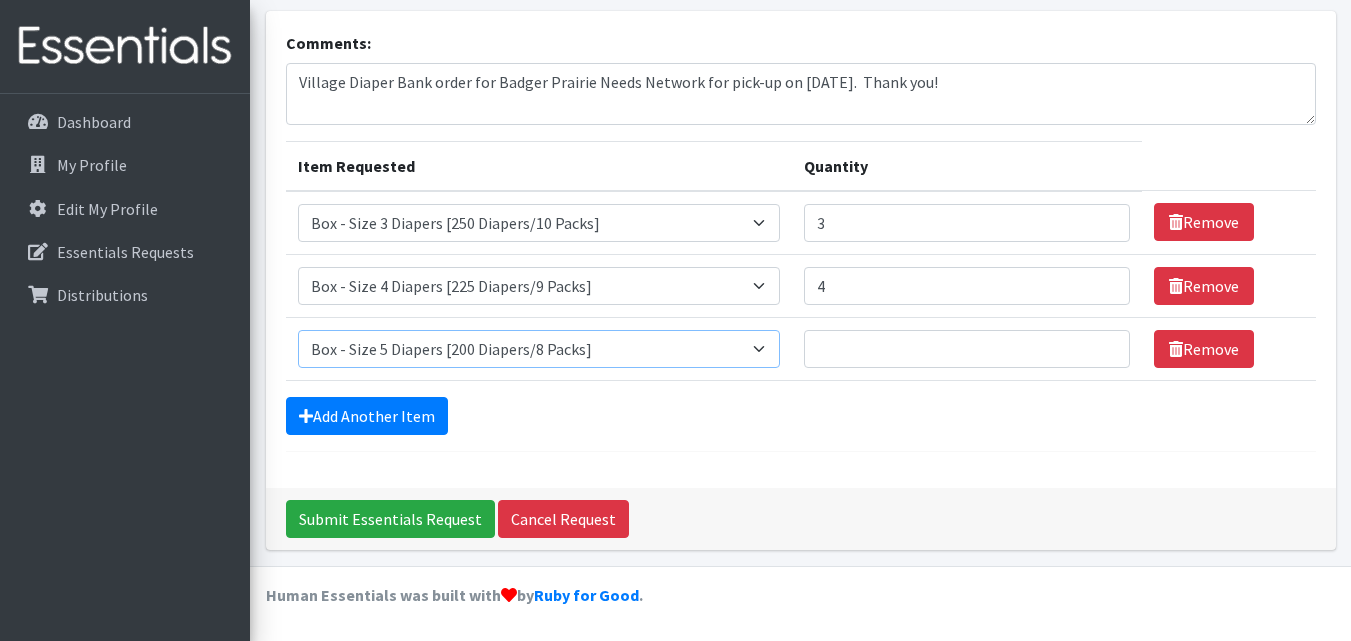 click on "Select an item
Box - 2T-3T Pull-ups [200 Pull-ups/8 Packs]
Box - 3T-4T Pull-ups [200 Pull-ups/8 Packs]
Box - 4T-5T Pull-Ups [200 Pull-ups/8 Packs]
Box - Newborn Diapers [450 Diapers/18 Packs]
Box - Size 1 Diapers [375 Diapers/15 Packs]
Box - Size 2 Diapers [375 Diapers/15 Packs]
Box - Size 3 Diapers [250 Diapers/10 Packs]
Box - Size 4 Diapers [225 Diapers/9 Packs]
Box - Size 5 Diapers [200 Diapers/8 Packs]
Box - Size 6 Diapers [200 Diapers/8 Packs]
Box - Size 7 Diapers [200 Diapers/8 Packs]
Box - Wipes [18 Packs]
Diapers - Newborn
Diapers - Preemie
Diapers - Size 1
Diapers - Size 2
Diapers - Size 3
Diapers - Size 4
Diapers - Size 5
Diapers - Size 6
Diapers - Size 7
Kids Pull-Ups (2T-3T)
Kids Pull-Ups (3T-4T)
Kids Pull-Ups (4T-5T)
Wipes (Baby)" at bounding box center [539, 349] 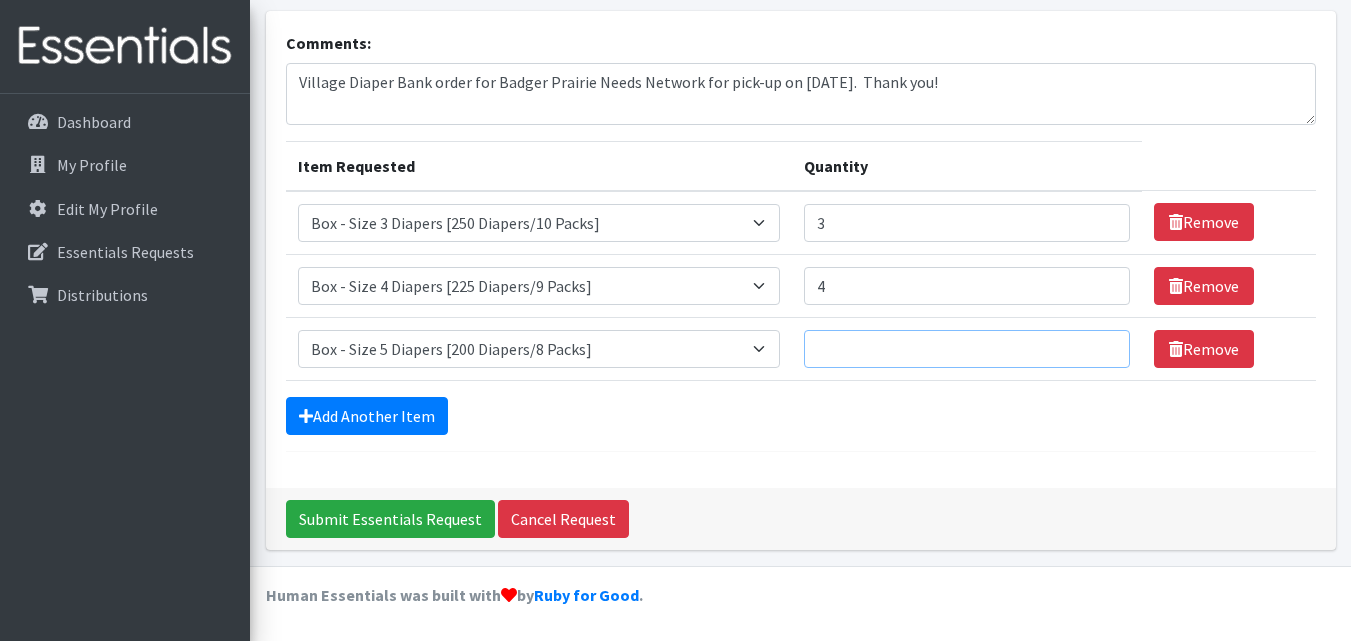 click on "Quantity" at bounding box center (967, 349) 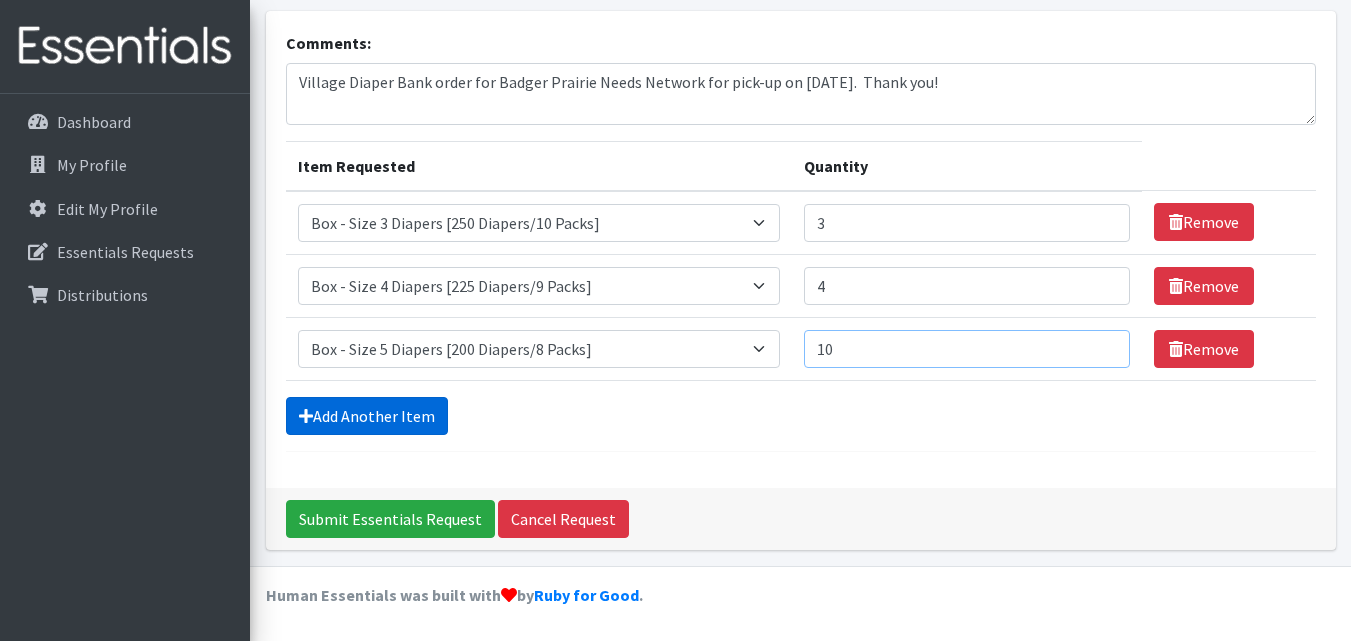 type on "10" 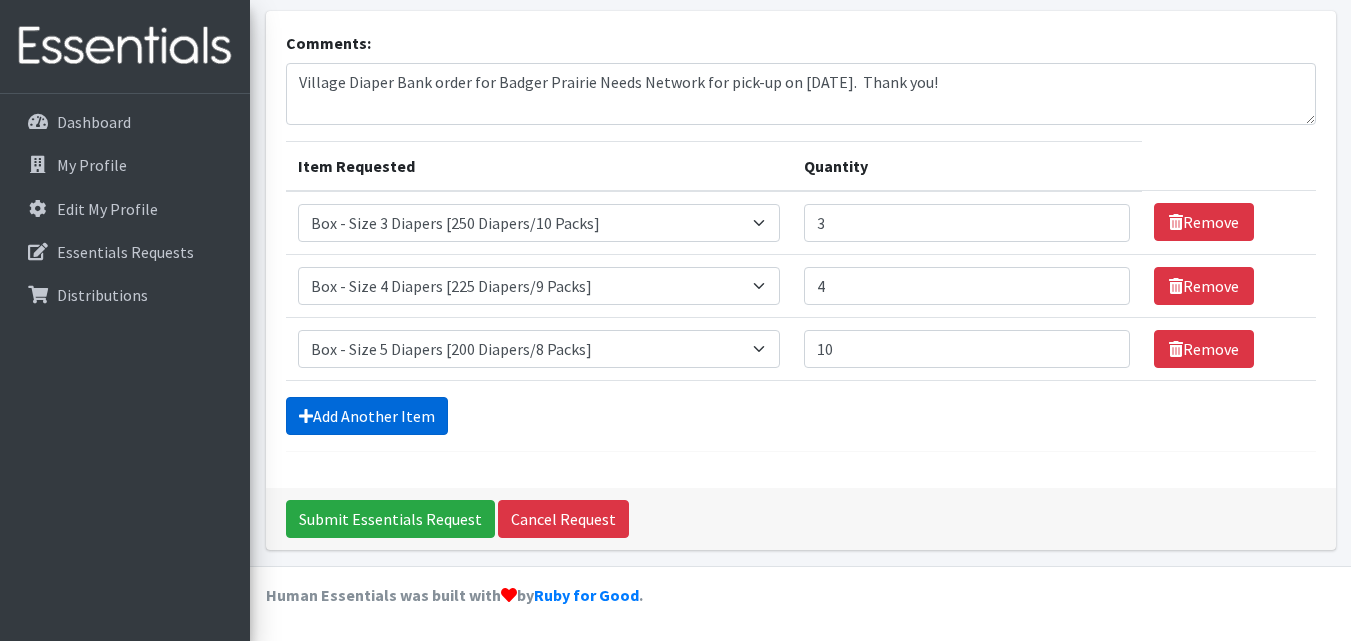 click on "Add Another Item" at bounding box center [367, 416] 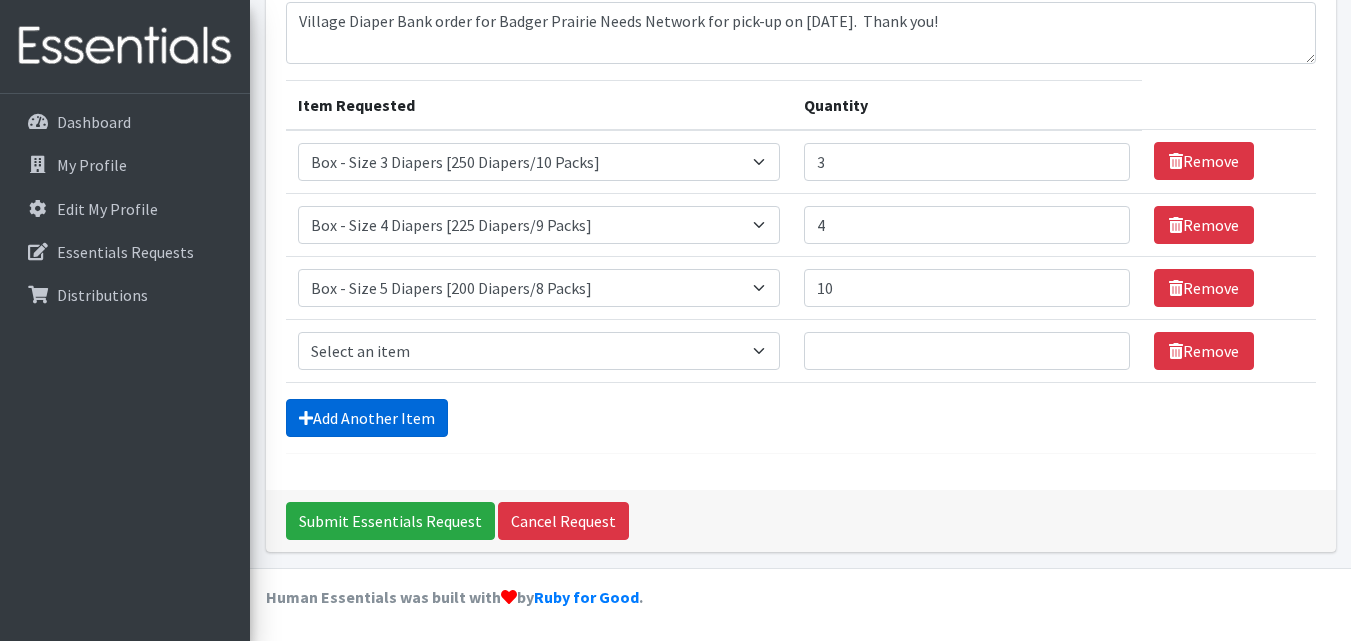 scroll, scrollTop: 182, scrollLeft: 0, axis: vertical 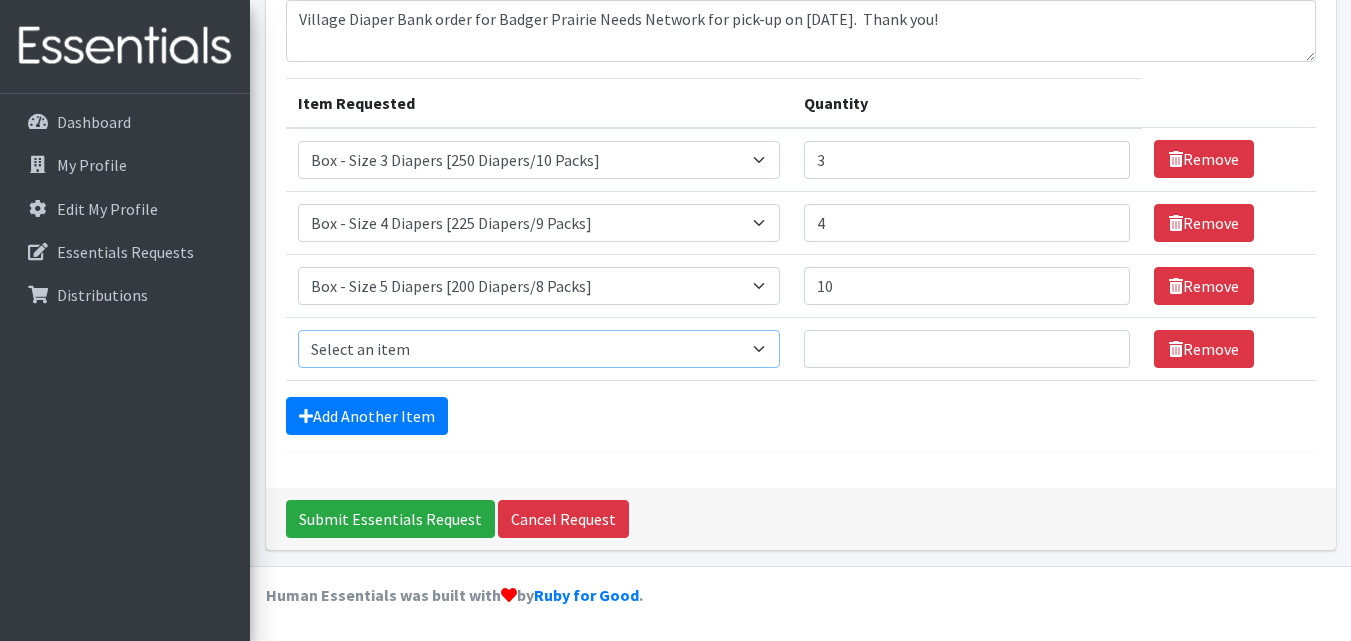 click on "Select an item
Box - 2T-3T Pull-ups [200 Pull-ups/8 Packs]
Box - 3T-4T Pull-ups [200 Pull-ups/8 Packs]
Box - 4T-5T Pull-Ups [200 Pull-ups/8 Packs]
Box - Newborn Diapers [450 Diapers/18 Packs]
Box - Size 1 Diapers [375 Diapers/15 Packs]
Box - Size 2 Diapers [375 Diapers/15 Packs]
Box - Size 3 Diapers [250 Diapers/10 Packs]
Box - Size 4 Diapers [225 Diapers/9 Packs]
Box - Size 5 Diapers [200 Diapers/8 Packs]
Box - Size 6 Diapers [200 Diapers/8 Packs]
Box - Size 7 Diapers [200 Diapers/8 Packs]
Box - Wipes [18 Packs]
Diapers - Newborn
Diapers - Preemie
Diapers - Size 1
Diapers - Size 2
Diapers - Size 3
Diapers - Size 4
Diapers - Size 5
Diapers - Size 6
Diapers - Size 7
Kids Pull-Ups (2T-3T)
Kids Pull-Ups (3T-4T)
Kids Pull-Ups (4T-5T)
Wipes (Baby)" at bounding box center (539, 349) 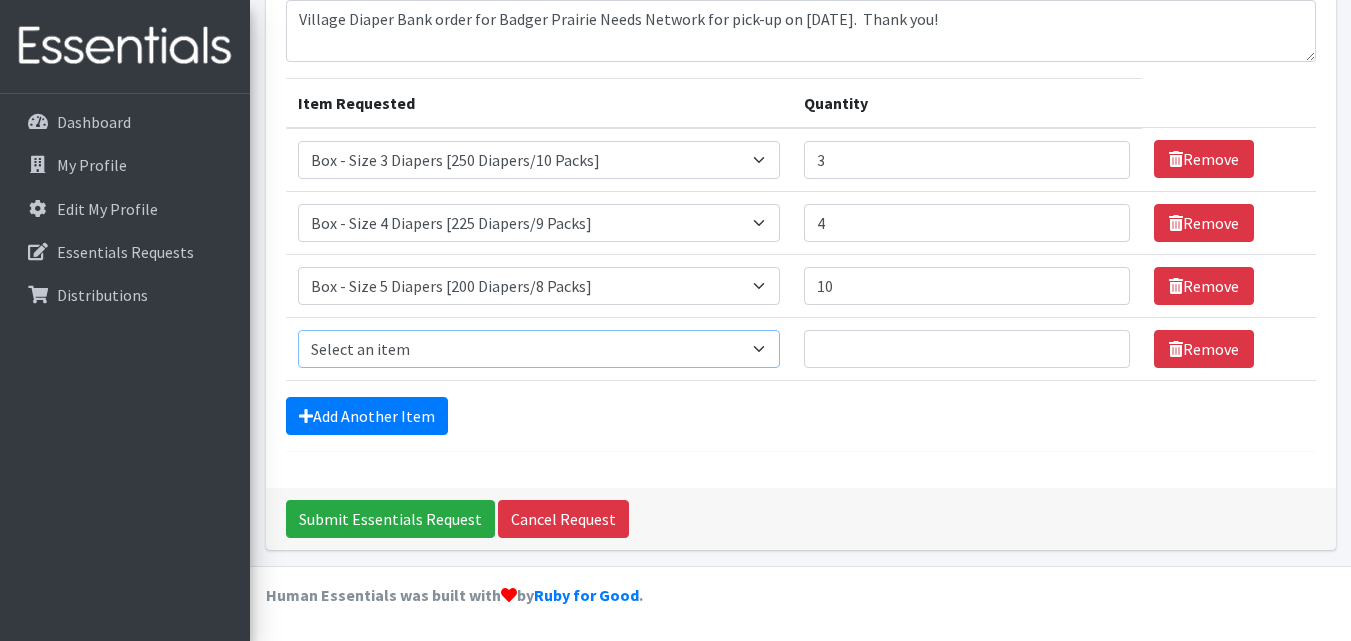 select on "14395" 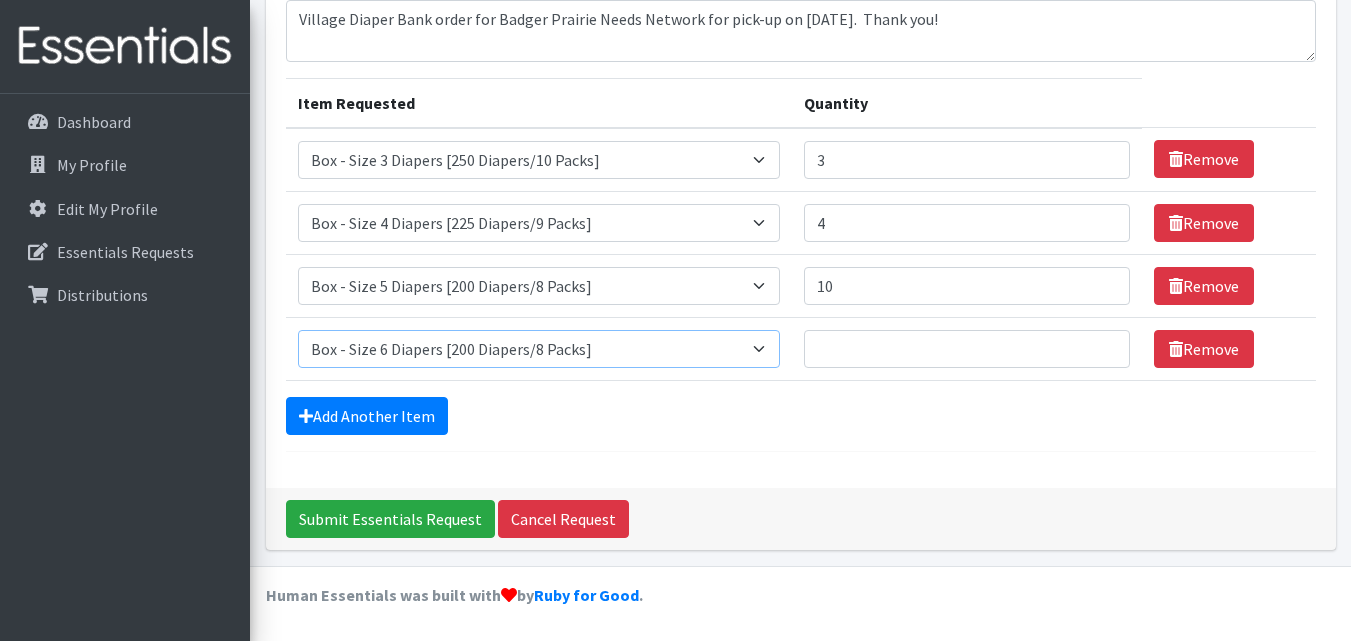 click on "Select an item
Box - 2T-3T Pull-ups [200 Pull-ups/8 Packs]
Box - 3T-4T Pull-ups [200 Pull-ups/8 Packs]
Box - 4T-5T Pull-Ups [200 Pull-ups/8 Packs]
Box - Newborn Diapers [450 Diapers/18 Packs]
Box - Size 1 Diapers [375 Diapers/15 Packs]
Box - Size 2 Diapers [375 Diapers/15 Packs]
Box - Size 3 Diapers [250 Diapers/10 Packs]
Box - Size 4 Diapers [225 Diapers/9 Packs]
Box - Size 5 Diapers [200 Diapers/8 Packs]
Box - Size 6 Diapers [200 Diapers/8 Packs]
Box - Size 7 Diapers [200 Diapers/8 Packs]
Box - Wipes [18 Packs]
Diapers - Newborn
Diapers - Preemie
Diapers - Size 1
Diapers - Size 2
Diapers - Size 3
Diapers - Size 4
Diapers - Size 5
Diapers - Size 6
Diapers - Size 7
Kids Pull-Ups (2T-3T)
Kids Pull-Ups (3T-4T)
Kids Pull-Ups (4T-5T)
Wipes (Baby)" at bounding box center (539, 349) 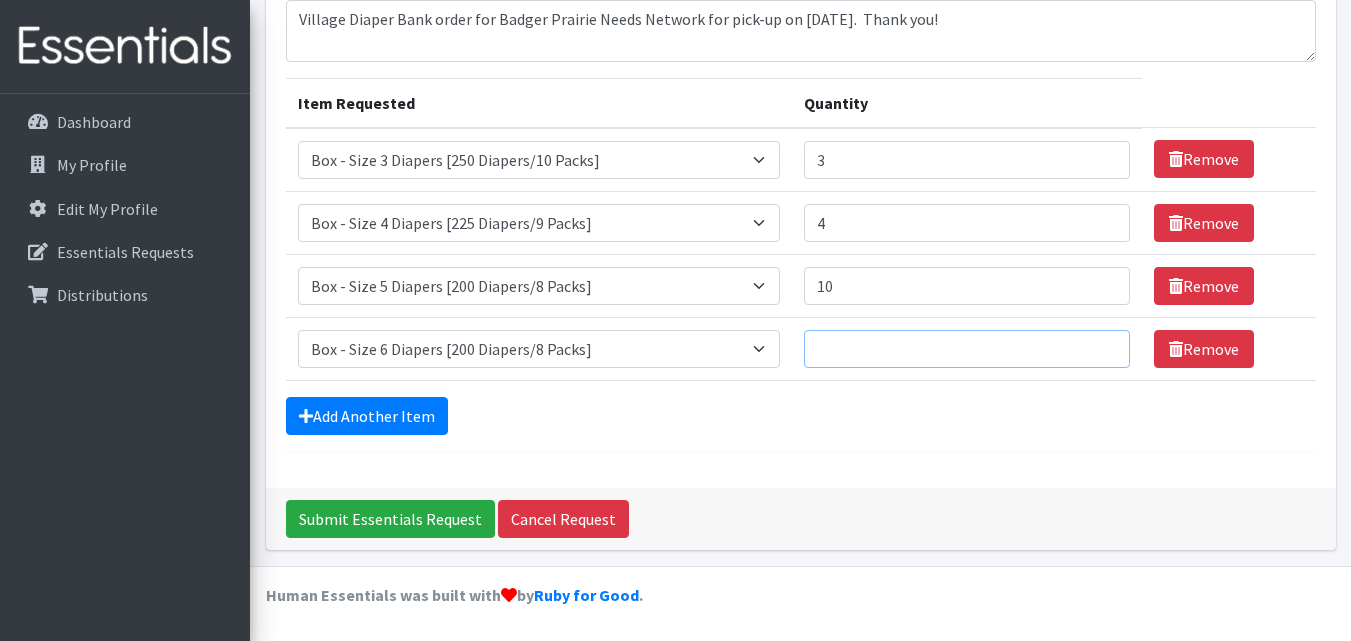 click on "Quantity" at bounding box center (967, 349) 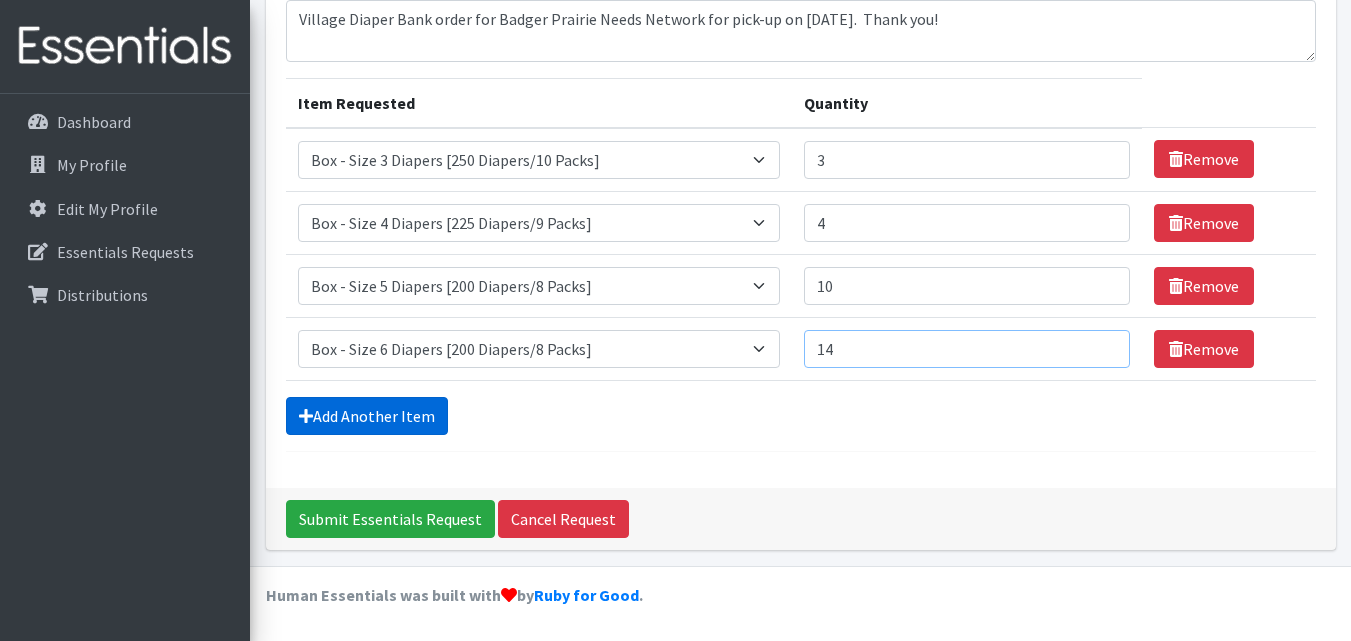 type on "14" 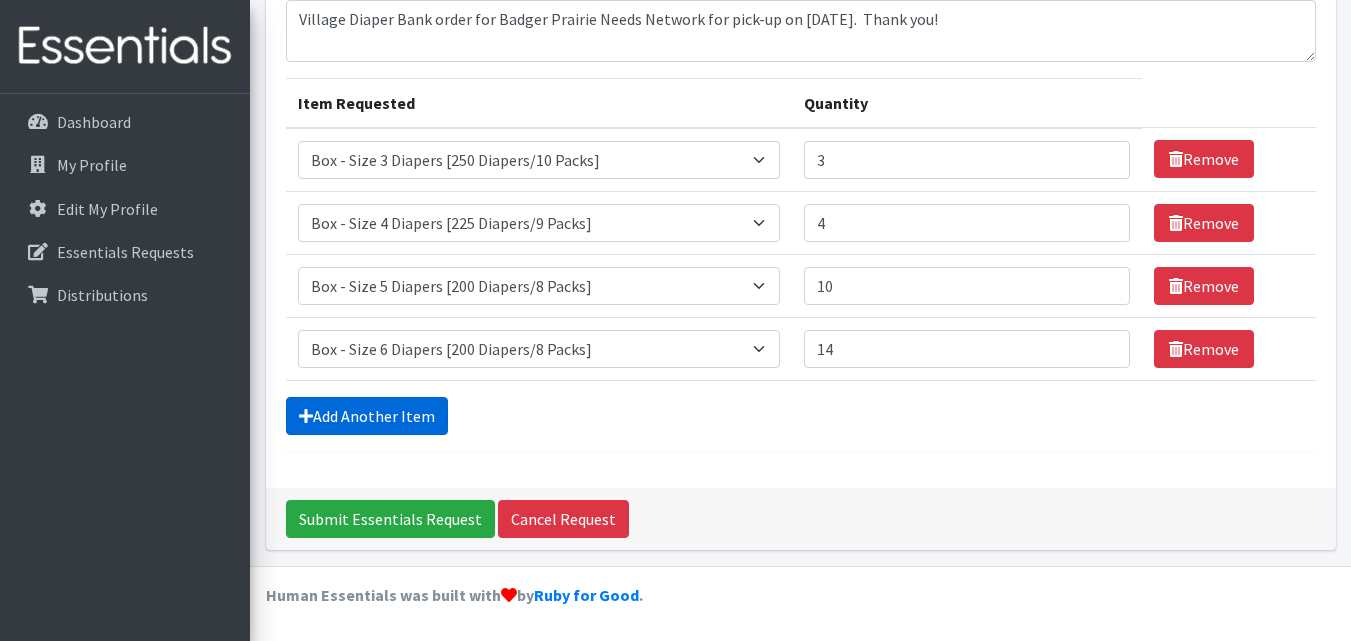 click on "Add Another Item" at bounding box center [367, 416] 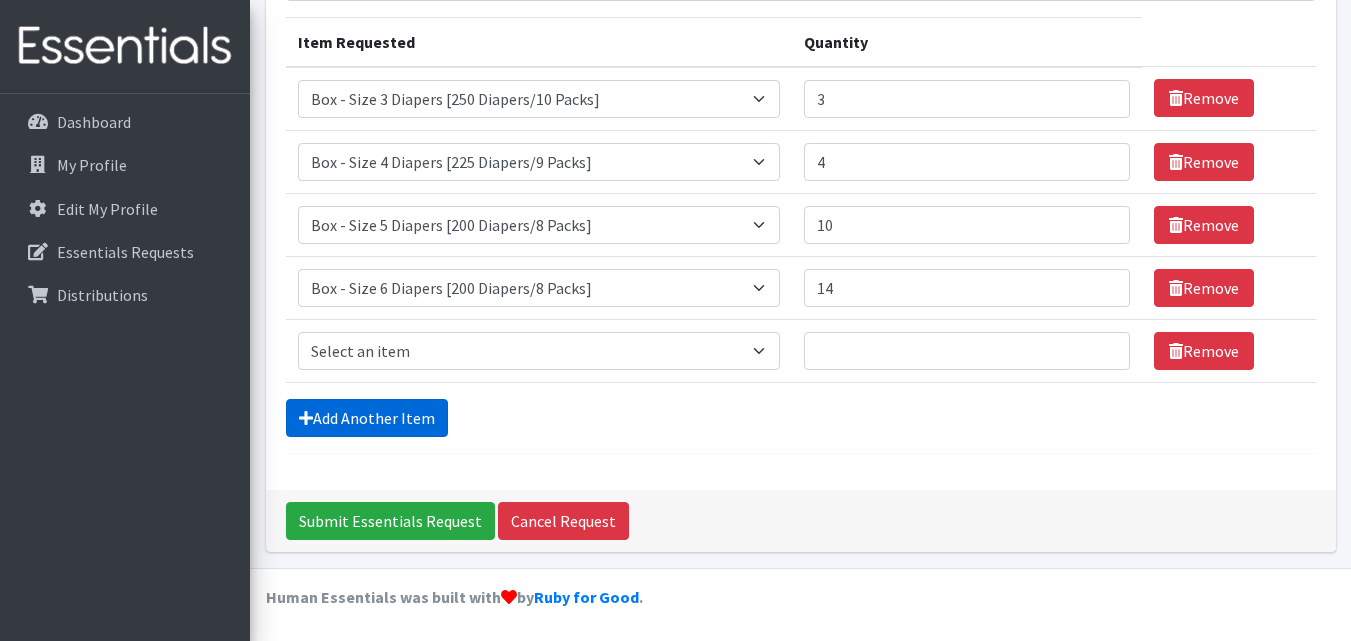scroll, scrollTop: 245, scrollLeft: 0, axis: vertical 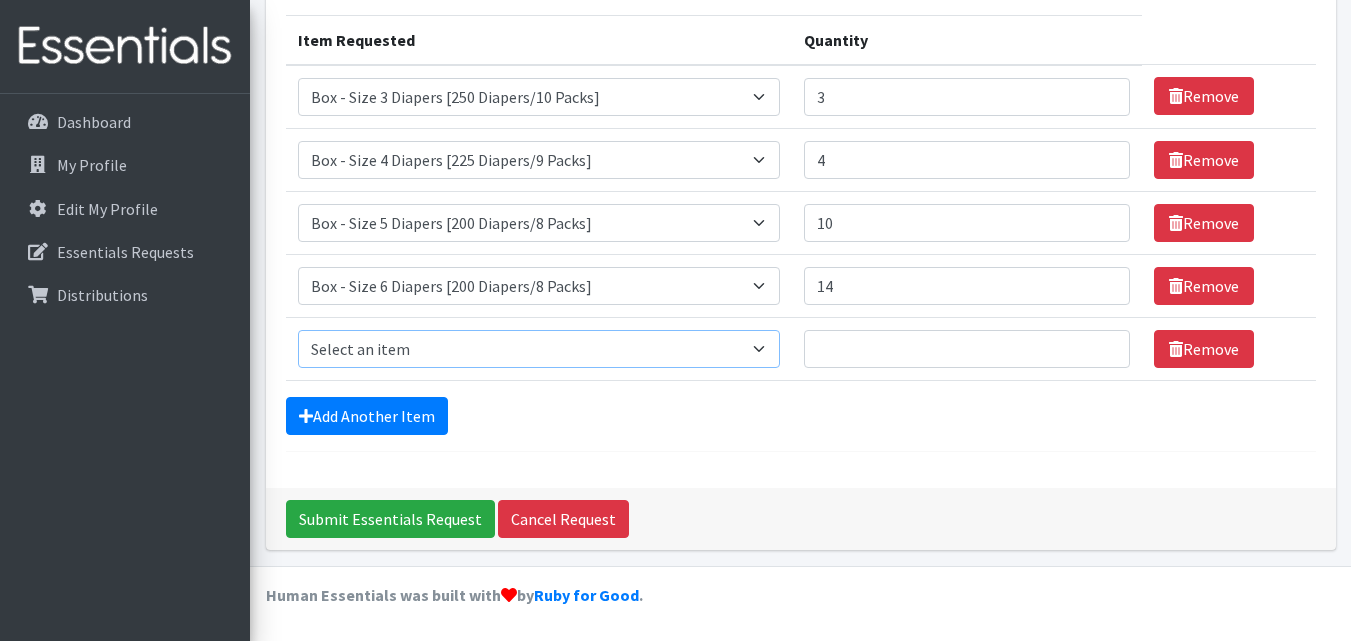 click on "Select an item
Box - 2T-3T Pull-ups [200 Pull-ups/8 Packs]
Box - 3T-4T Pull-ups [200 Pull-ups/8 Packs]
Box - 4T-5T Pull-Ups [200 Pull-ups/8 Packs]
Box - Newborn Diapers [450 Diapers/18 Packs]
Box - Size 1 Diapers [375 Diapers/15 Packs]
Box - Size 2 Diapers [375 Diapers/15 Packs]
Box - Size 3 Diapers [250 Diapers/10 Packs]
Box - Size 4 Diapers [225 Diapers/9 Packs]
Box - Size 5 Diapers [200 Diapers/8 Packs]
Box - Size 6 Diapers [200 Diapers/8 Packs]
Box - Size 7 Diapers [200 Diapers/8 Packs]
Box - Wipes [18 Packs]
Diapers - Newborn
Diapers - Preemie
Diapers - Size 1
Diapers - Size 2
Diapers - Size 3
Diapers - Size 4
Diapers - Size 5
Diapers - Size 6
Diapers - Size 7
Kids Pull-Ups (2T-3T)
Kids Pull-Ups (3T-4T)
Kids Pull-Ups (4T-5T)
Wipes (Baby)" at bounding box center (539, 349) 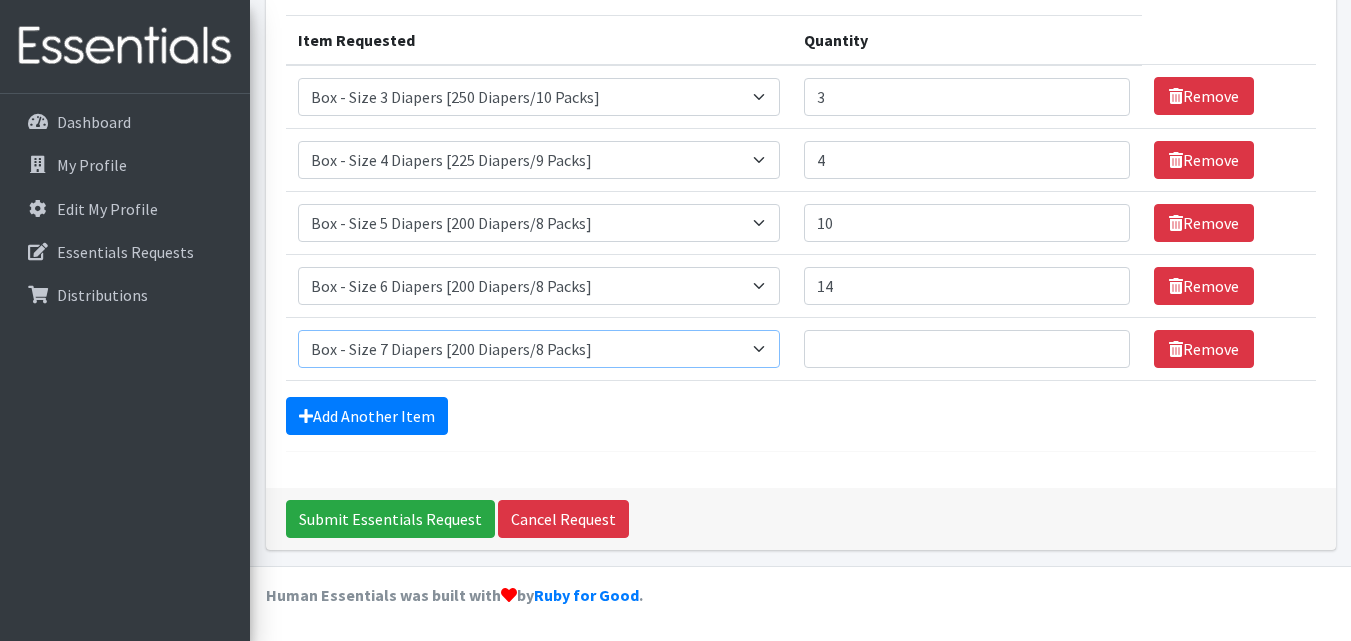 click on "Select an item
Box - 2T-3T Pull-ups [200 Pull-ups/8 Packs]
Box - 3T-4T Pull-ups [200 Pull-ups/8 Packs]
Box - 4T-5T Pull-Ups [200 Pull-ups/8 Packs]
Box - Newborn Diapers [450 Diapers/18 Packs]
Box - Size 1 Diapers [375 Diapers/15 Packs]
Box - Size 2 Diapers [375 Diapers/15 Packs]
Box - Size 3 Diapers [250 Diapers/10 Packs]
Box - Size 4 Diapers [225 Diapers/9 Packs]
Box - Size 5 Diapers [200 Diapers/8 Packs]
Box - Size 6 Diapers [200 Diapers/8 Packs]
Box - Size 7 Diapers [200 Diapers/8 Packs]
Box - Wipes [18 Packs]
Diapers - Newborn
Diapers - Preemie
Diapers - Size 1
Diapers - Size 2
Diapers - Size 3
Diapers - Size 4
Diapers - Size 5
Diapers - Size 6
Diapers - Size 7
Kids Pull-Ups (2T-3T)
Kids Pull-Ups (3T-4T)
Kids Pull-Ups (4T-5T)
Wipes (Baby)" at bounding box center [539, 349] 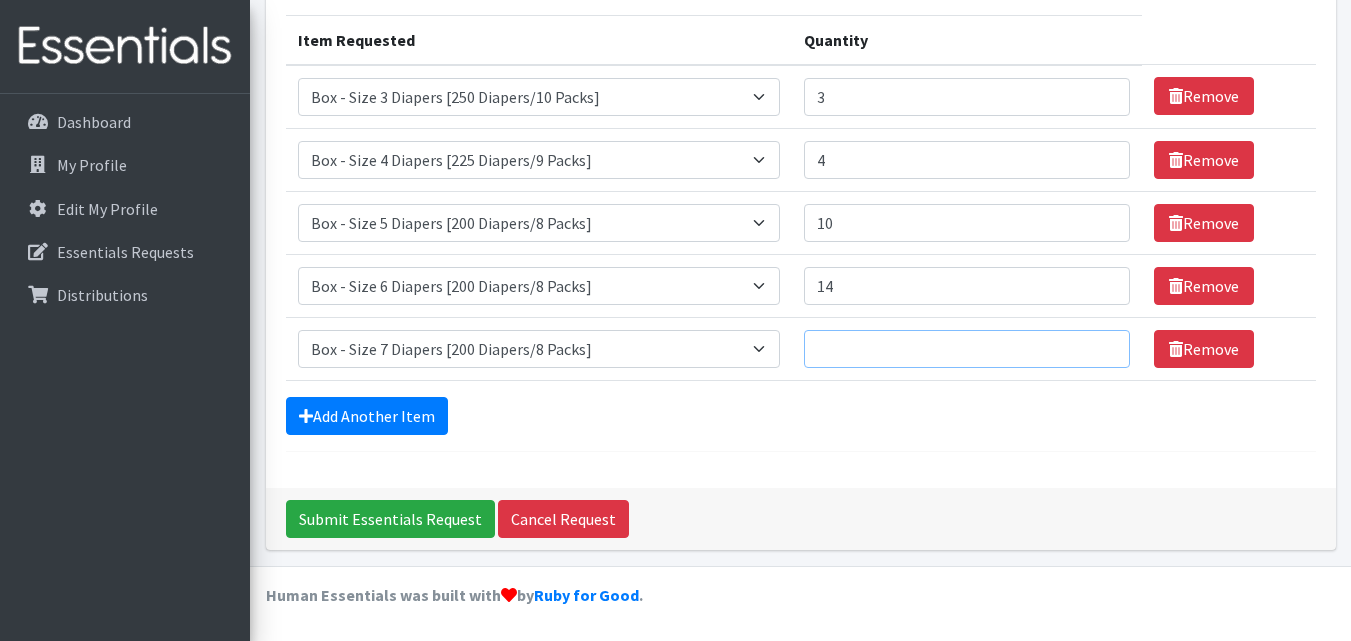 click on "Quantity" at bounding box center [967, 349] 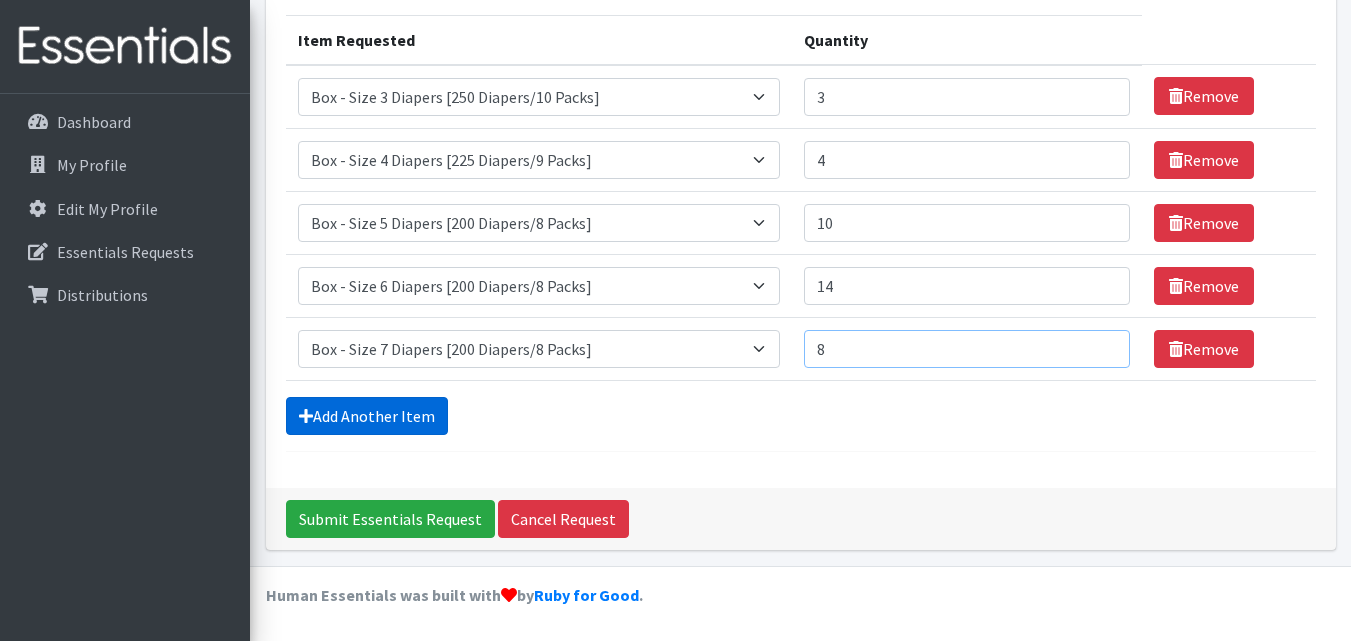 type on "8" 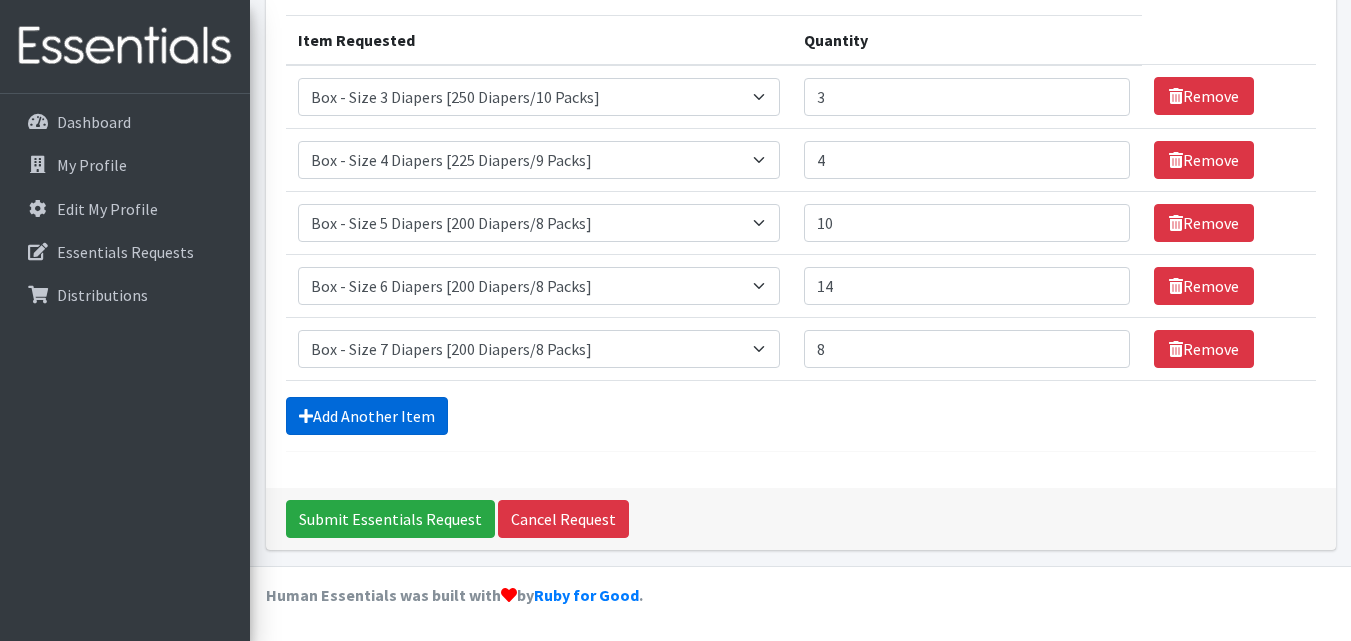 click on "Add Another Item" at bounding box center (367, 416) 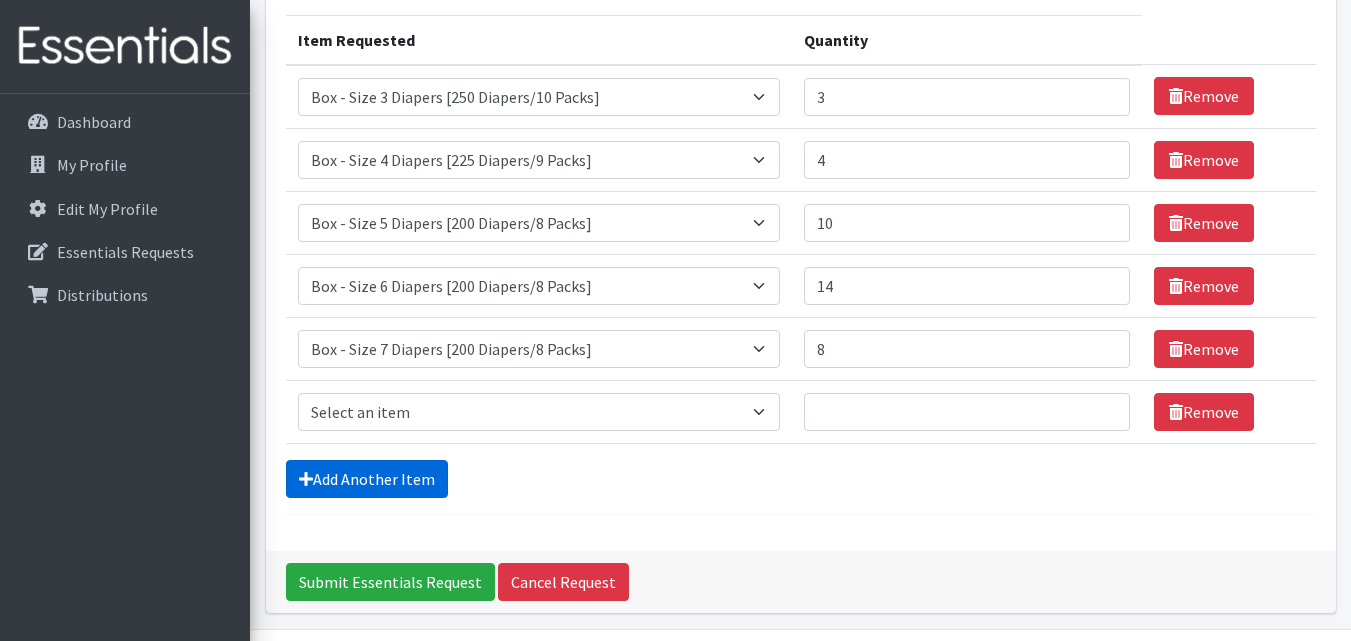 scroll, scrollTop: 308, scrollLeft: 0, axis: vertical 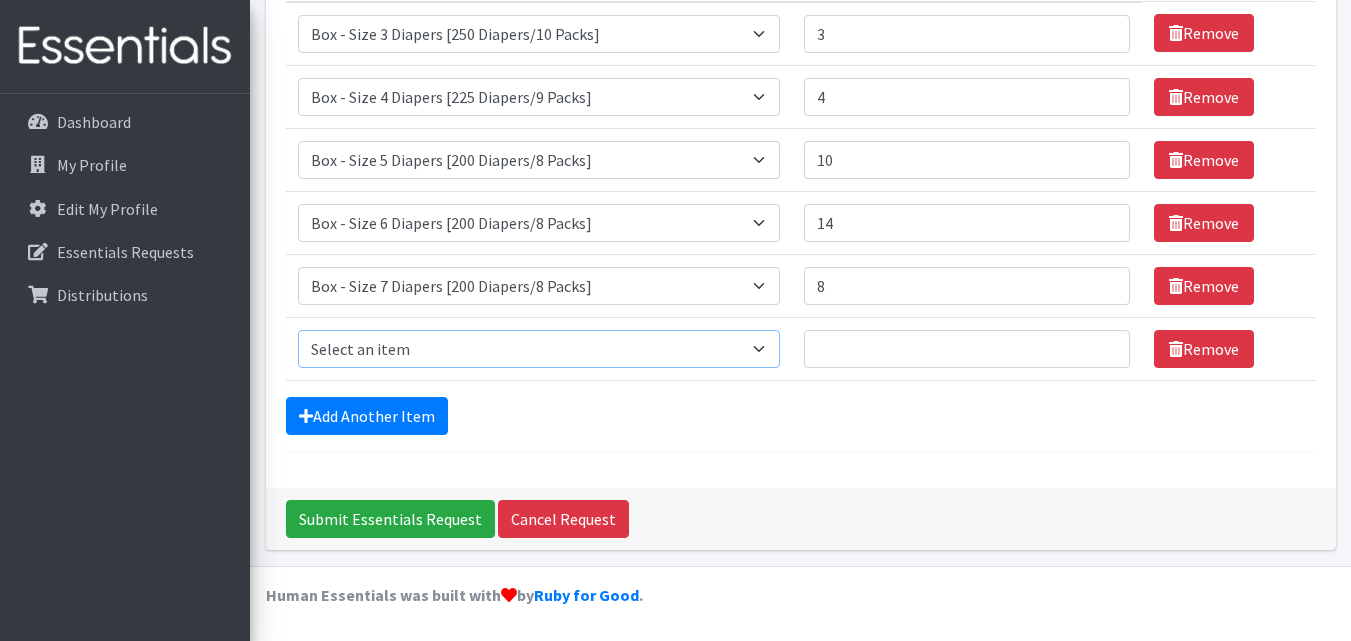 click on "Select an item
Box - 2T-3T Pull-ups [200 Pull-ups/8 Packs]
Box - 3T-4T Pull-ups [200 Pull-ups/8 Packs]
Box - 4T-5T Pull-Ups [200 Pull-ups/8 Packs]
Box - Newborn Diapers [450 Diapers/18 Packs]
Box - Size 1 Diapers [375 Diapers/15 Packs]
Box - Size 2 Diapers [375 Diapers/15 Packs]
Box - Size 3 Diapers [250 Diapers/10 Packs]
Box - Size 4 Diapers [225 Diapers/9 Packs]
Box - Size 5 Diapers [200 Diapers/8 Packs]
Box - Size 6 Diapers [200 Diapers/8 Packs]
Box - Size 7 Diapers [200 Diapers/8 Packs]
Box - Wipes [18 Packs]
Diapers - Newborn
Diapers - Preemie
Diapers - Size 1
Diapers - Size 2
Diapers - Size 3
Diapers - Size 4
Diapers - Size 5
Diapers - Size 6
Diapers - Size 7
Kids Pull-Ups (2T-3T)
Kids Pull-Ups (3T-4T)
Kids Pull-Ups (4T-5T)
Wipes (Baby)" at bounding box center (539, 349) 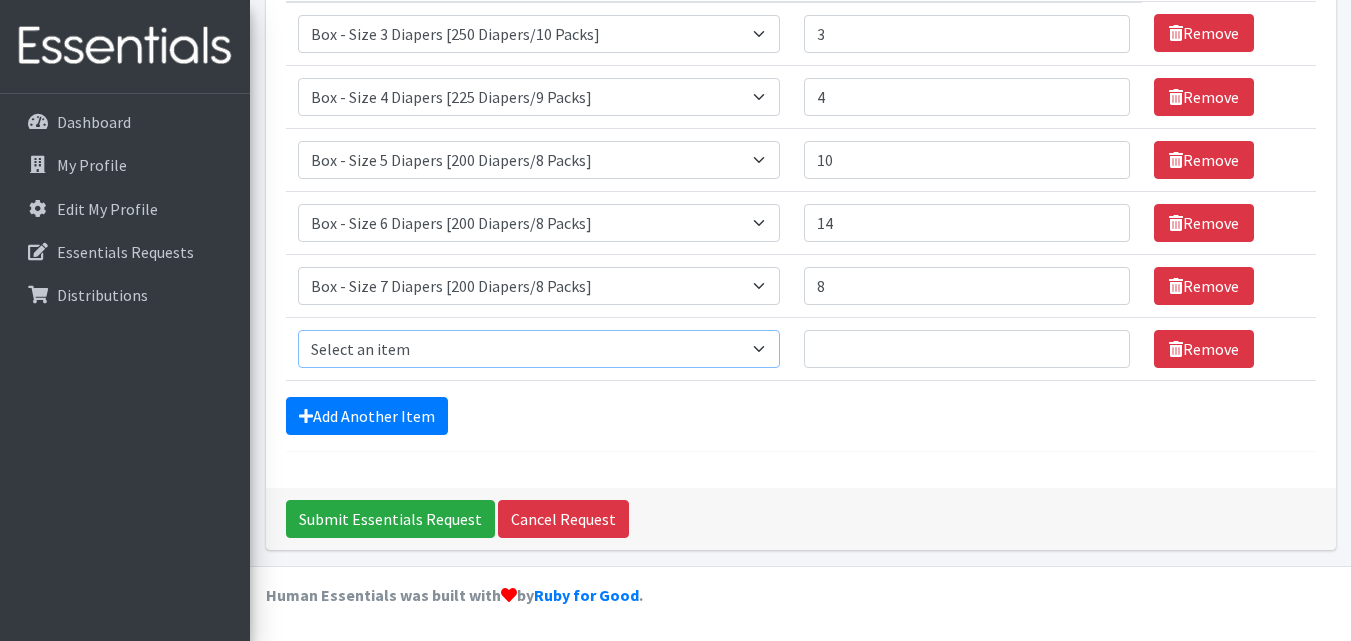 select on "14397" 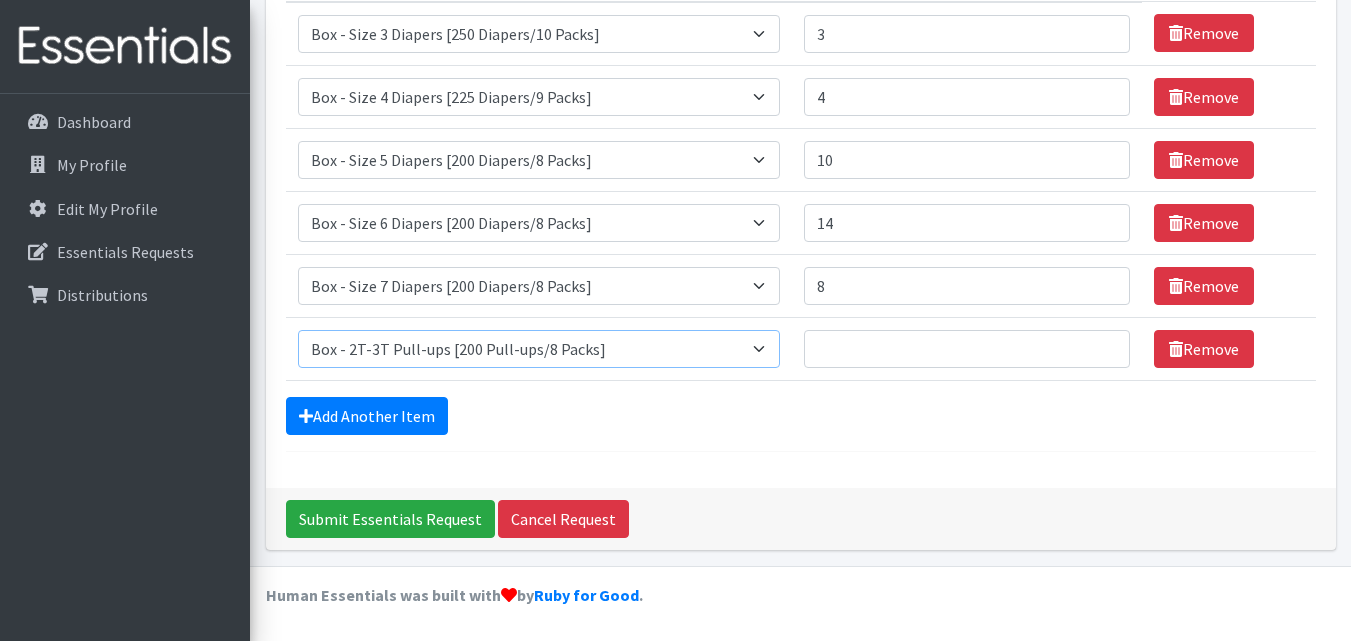 click on "Select an item
Box - 2T-3T Pull-ups [200 Pull-ups/8 Packs]
Box - 3T-4T Pull-ups [200 Pull-ups/8 Packs]
Box - 4T-5T Pull-Ups [200 Pull-ups/8 Packs]
Box - Newborn Diapers [450 Diapers/18 Packs]
Box - Size 1 Diapers [375 Diapers/15 Packs]
Box - Size 2 Diapers [375 Diapers/15 Packs]
Box - Size 3 Diapers [250 Diapers/10 Packs]
Box - Size 4 Diapers [225 Diapers/9 Packs]
Box - Size 5 Diapers [200 Diapers/8 Packs]
Box - Size 6 Diapers [200 Diapers/8 Packs]
Box - Size 7 Diapers [200 Diapers/8 Packs]
Box - Wipes [18 Packs]
Diapers - Newborn
Diapers - Preemie
Diapers - Size 1
Diapers - Size 2
Diapers - Size 3
Diapers - Size 4
Diapers - Size 5
Diapers - Size 6
Diapers - Size 7
Kids Pull-Ups (2T-3T)
Kids Pull-Ups (3T-4T)
Kids Pull-Ups (4T-5T)
Wipes (Baby)" at bounding box center [539, 349] 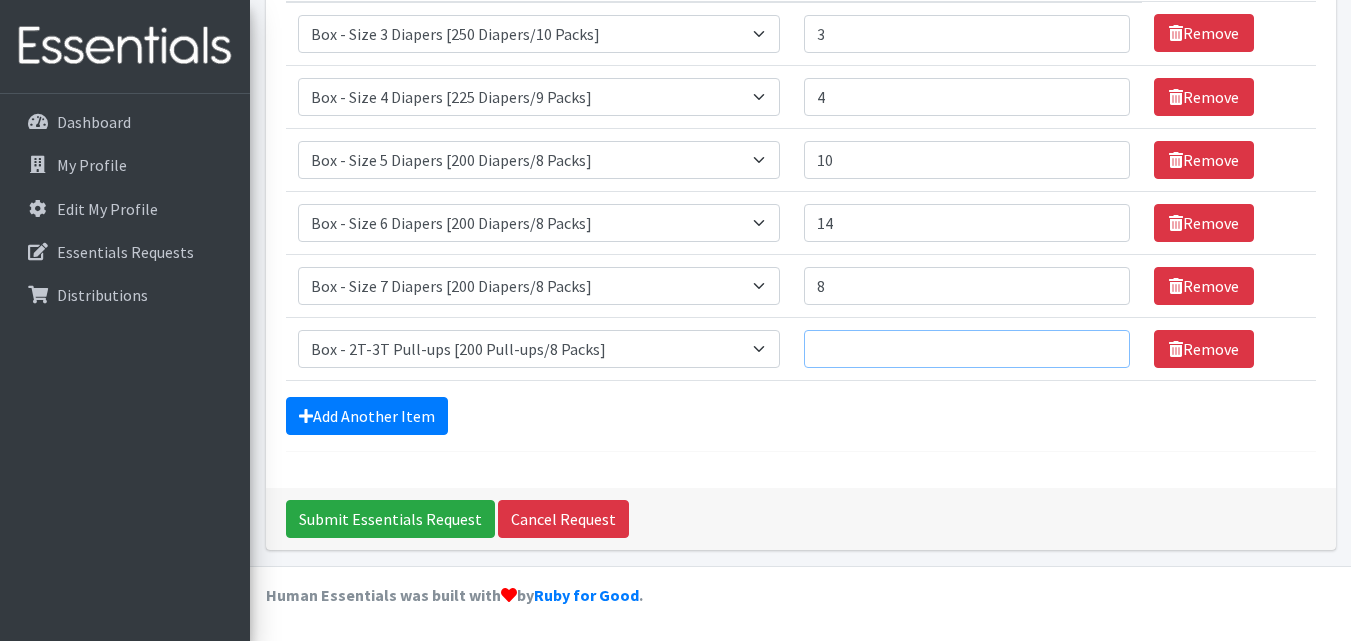 click on "Quantity" at bounding box center (967, 349) 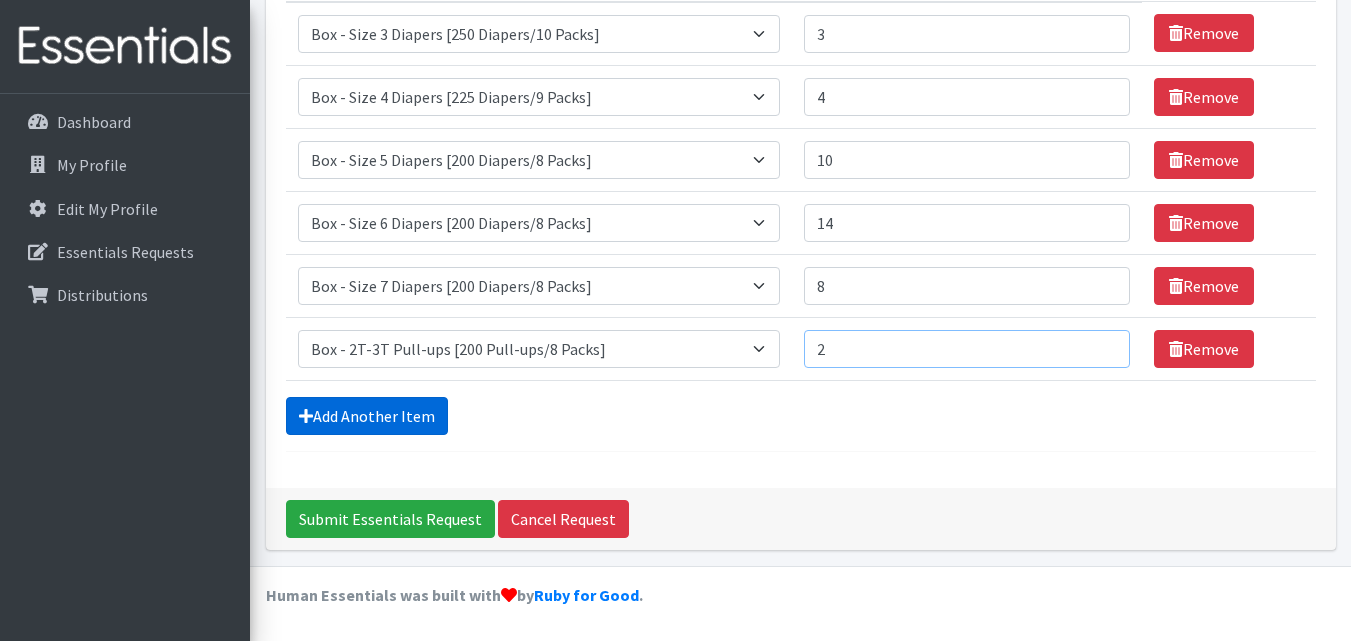 type on "2" 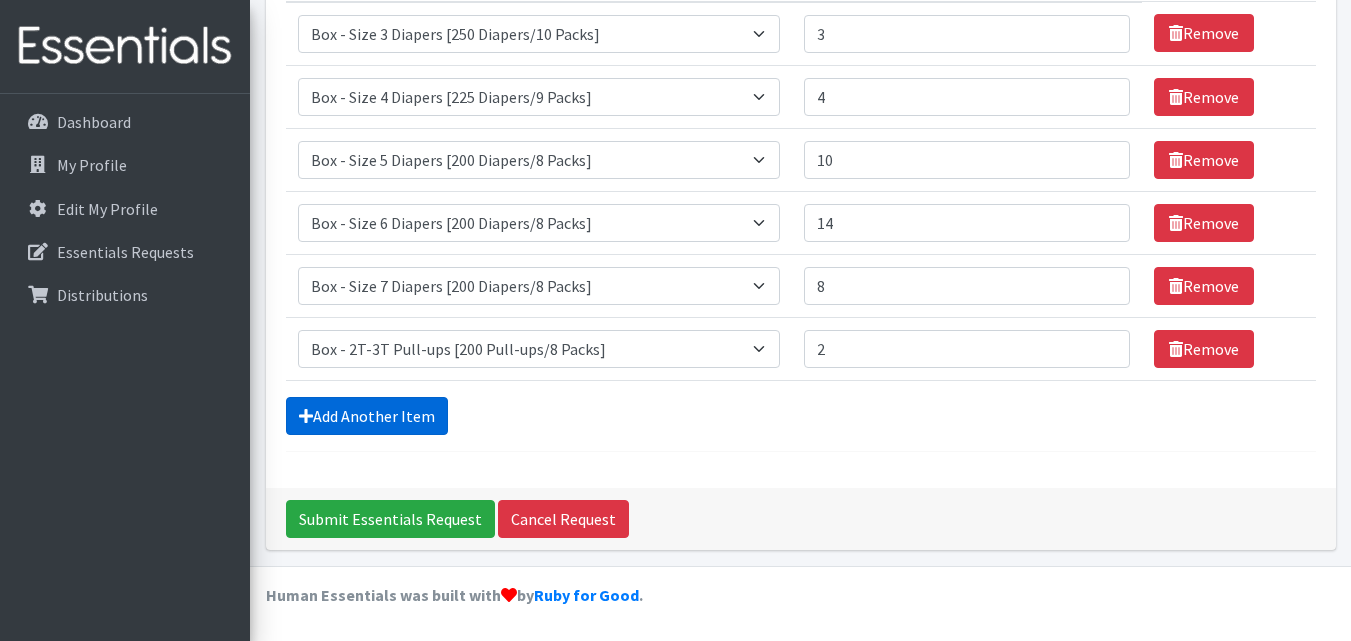 click on "Add Another Item" at bounding box center [367, 416] 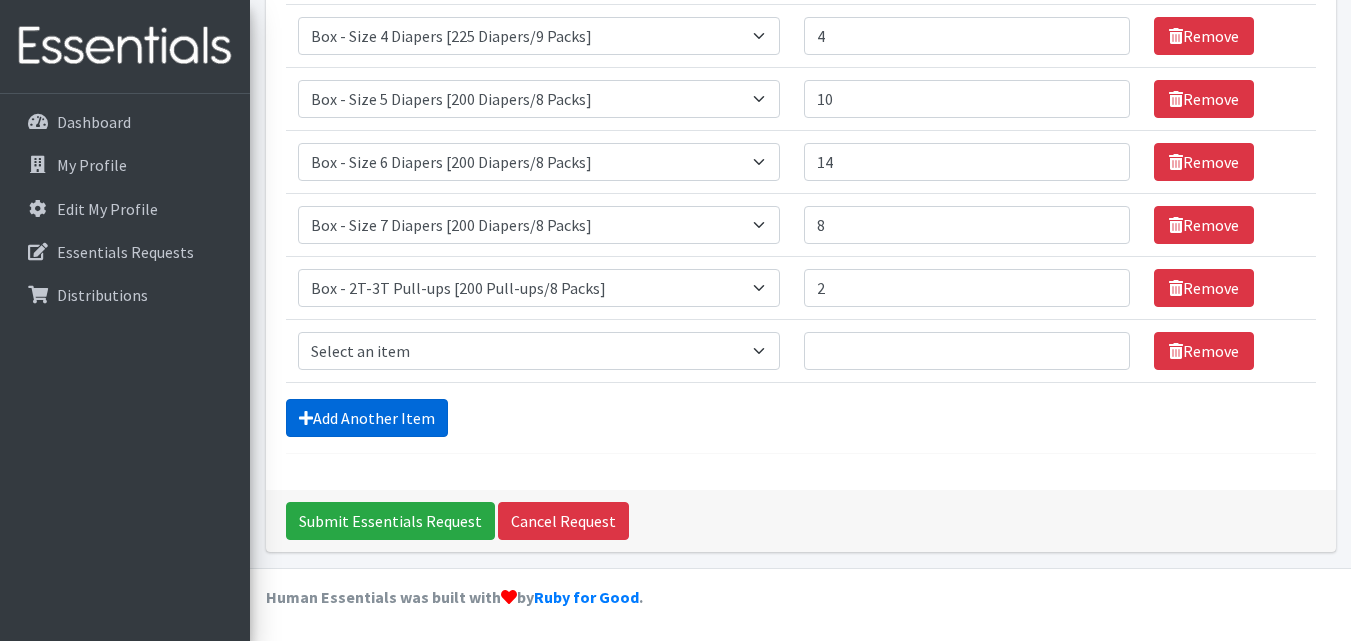 scroll, scrollTop: 371, scrollLeft: 0, axis: vertical 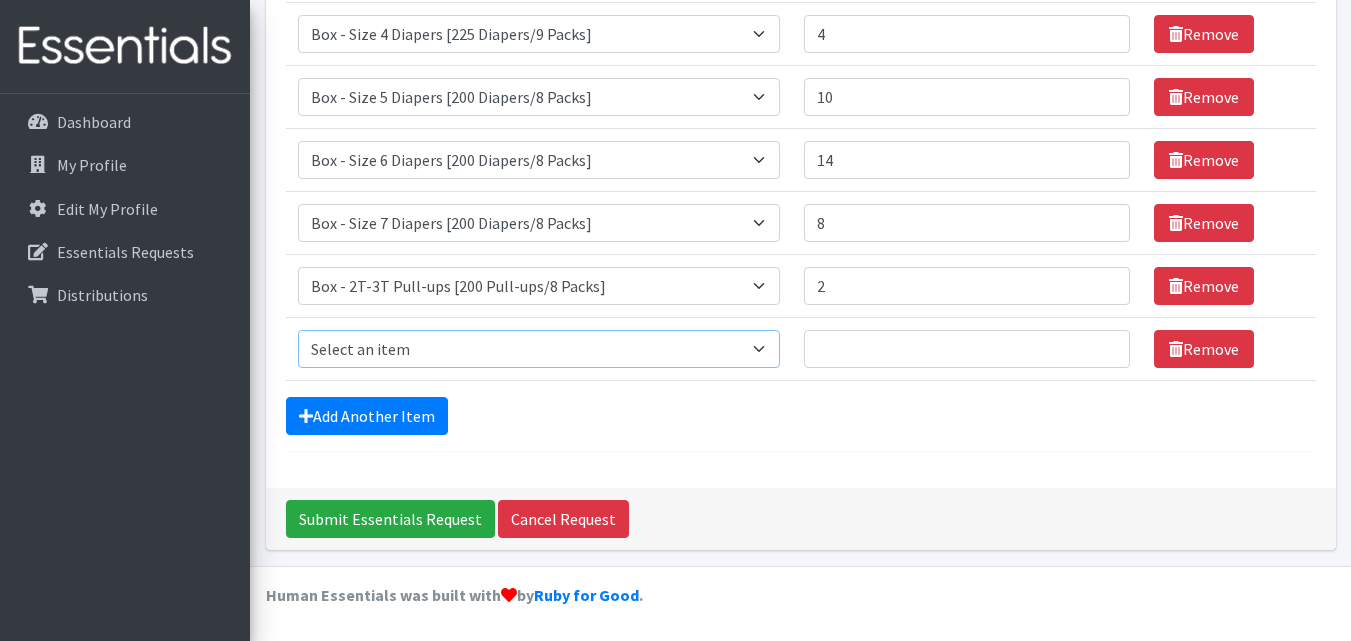 click on "Select an item
Box - 2T-3T Pull-ups [200 Pull-ups/8 Packs]
Box - 3T-4T Pull-ups [200 Pull-ups/8 Packs]
Box - 4T-5T Pull-Ups [200 Pull-ups/8 Packs]
Box - Newborn Diapers [450 Diapers/18 Packs]
Box - Size 1 Diapers [375 Diapers/15 Packs]
Box - Size 2 Diapers [375 Diapers/15 Packs]
Box - Size 3 Diapers [250 Diapers/10 Packs]
Box - Size 4 Diapers [225 Diapers/9 Packs]
Box - Size 5 Diapers [200 Diapers/8 Packs]
Box - Size 6 Diapers [200 Diapers/8 Packs]
Box - Size 7 Diapers [200 Diapers/8 Packs]
Box - Wipes [18 Packs]
Diapers - Newborn
Diapers - Preemie
Diapers - Size 1
Diapers - Size 2
Diapers - Size 3
Diapers - Size 4
Diapers - Size 5
Diapers - Size 6
Diapers - Size 7
Kids Pull-Ups (2T-3T)
Kids Pull-Ups (3T-4T)
Kids Pull-Ups (4T-5T)
Wipes (Baby)" at bounding box center [539, 349] 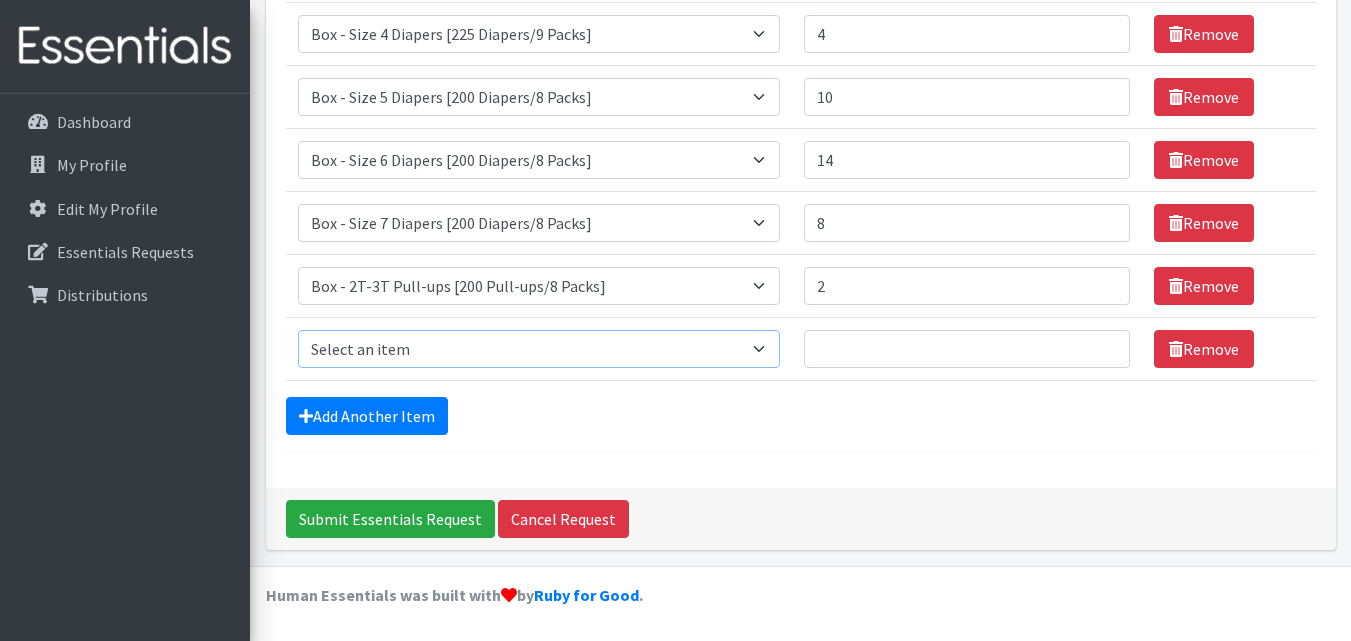 select on "14399" 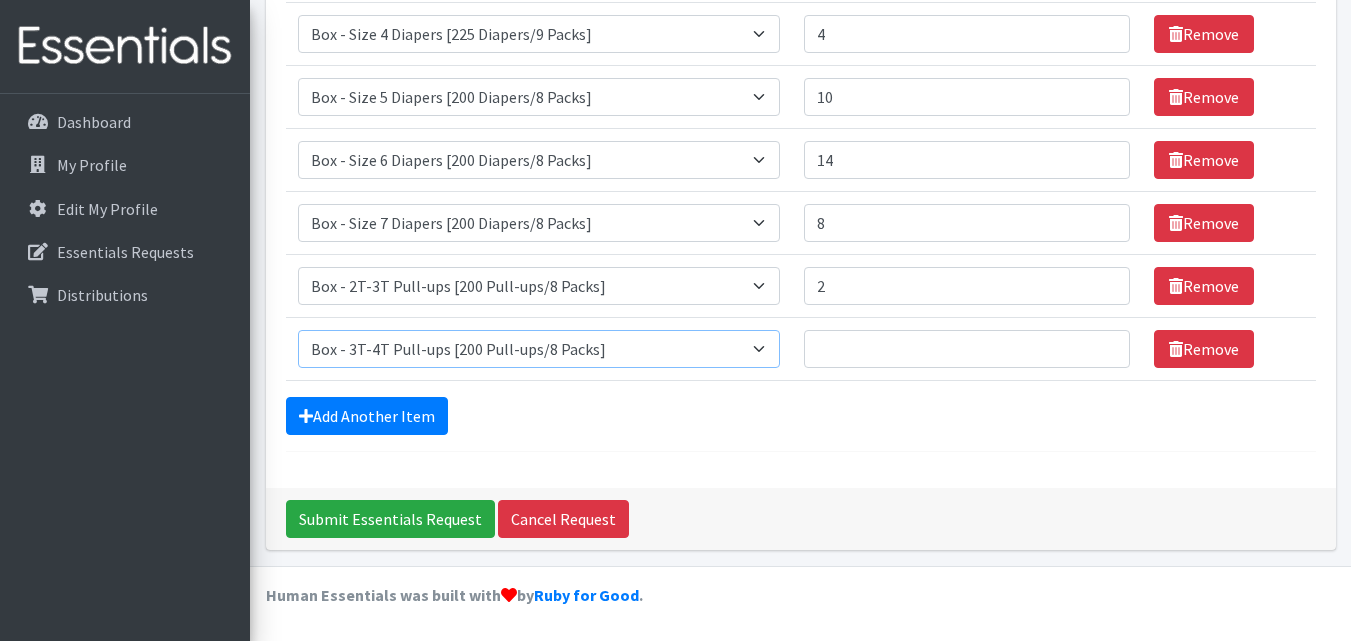 click on "Select an item
Box - 2T-3T Pull-ups [200 Pull-ups/8 Packs]
Box - 3T-4T Pull-ups [200 Pull-ups/8 Packs]
Box - 4T-5T Pull-Ups [200 Pull-ups/8 Packs]
Box - Newborn Diapers [450 Diapers/18 Packs]
Box - Size 1 Diapers [375 Diapers/15 Packs]
Box - Size 2 Diapers [375 Diapers/15 Packs]
Box - Size 3 Diapers [250 Diapers/10 Packs]
Box - Size 4 Diapers [225 Diapers/9 Packs]
Box - Size 5 Diapers [200 Diapers/8 Packs]
Box - Size 6 Diapers [200 Diapers/8 Packs]
Box - Size 7 Diapers [200 Diapers/8 Packs]
Box - Wipes [18 Packs]
Diapers - Newborn
Diapers - Preemie
Diapers - Size 1
Diapers - Size 2
Diapers - Size 3
Diapers - Size 4
Diapers - Size 5
Diapers - Size 6
Diapers - Size 7
Kids Pull-Ups (2T-3T)
Kids Pull-Ups (3T-4T)
Kids Pull-Ups (4T-5T)
Wipes (Baby)" at bounding box center [539, 349] 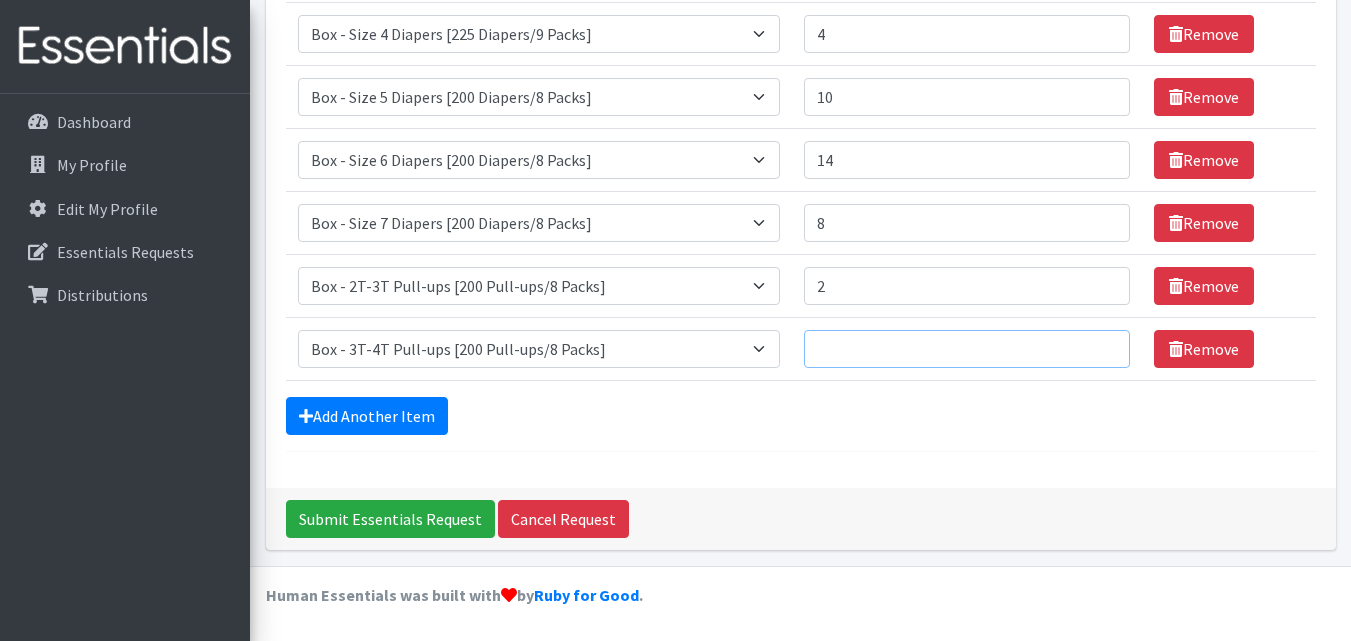 click on "Quantity" at bounding box center [967, 349] 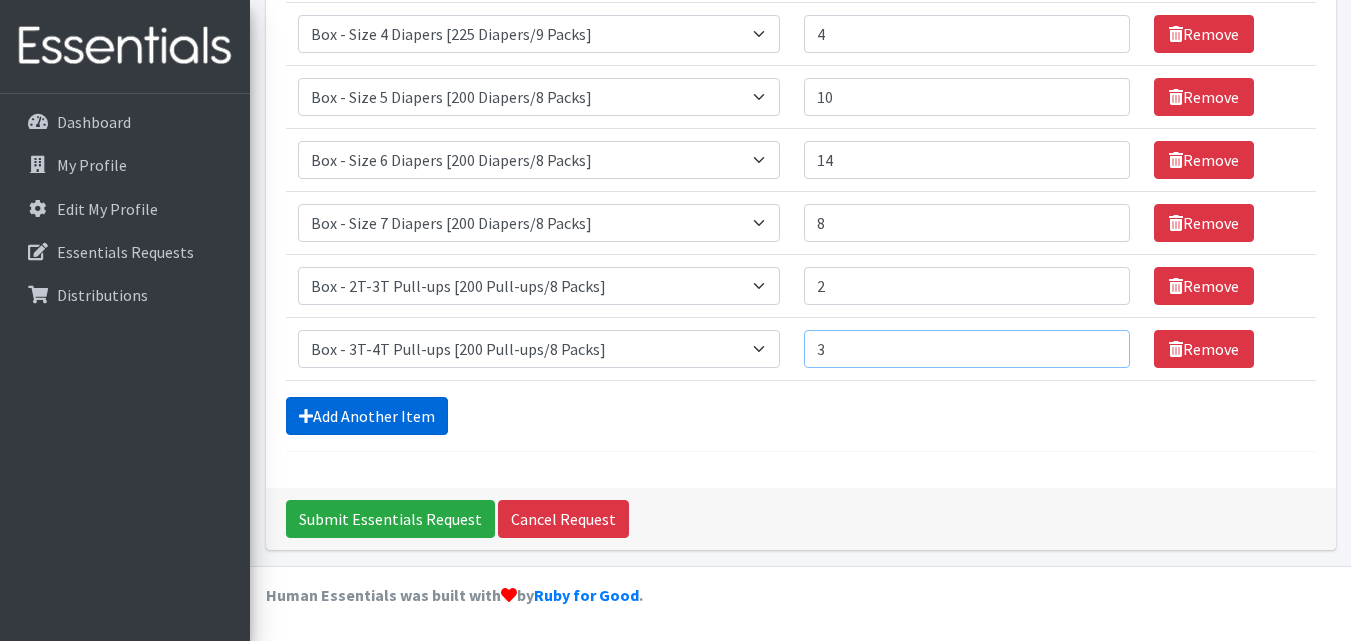 type on "3" 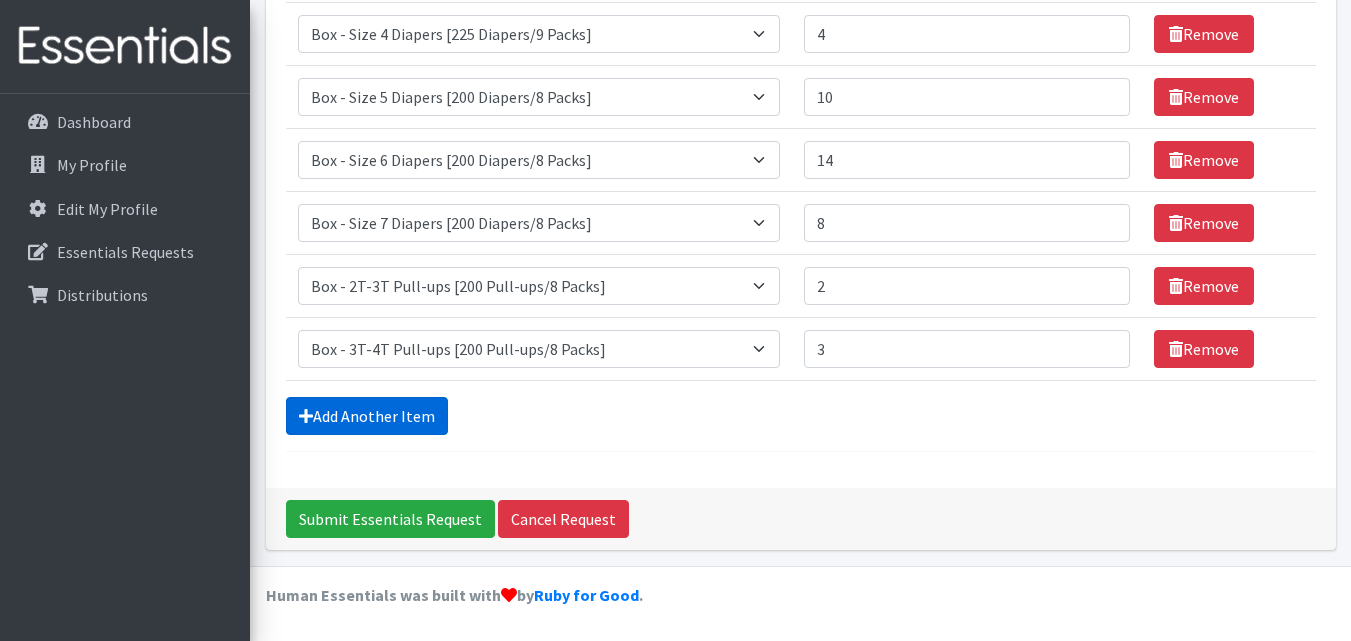 click on "Add Another Item" at bounding box center (367, 416) 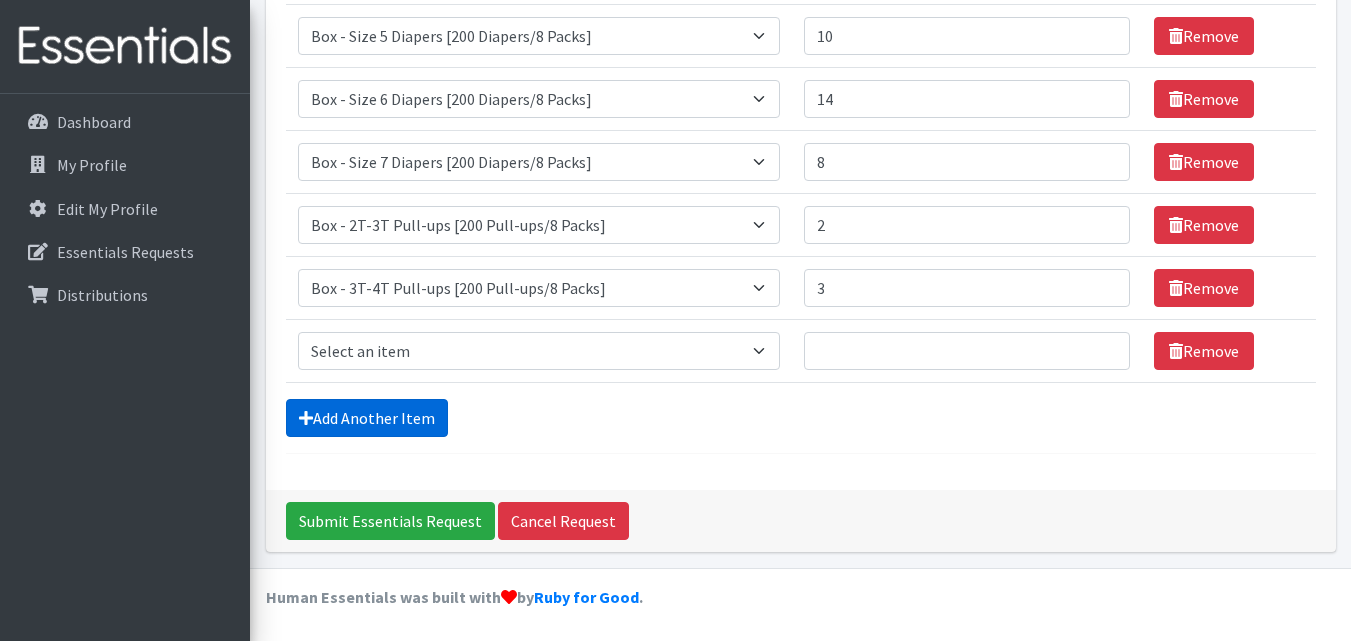 scroll, scrollTop: 434, scrollLeft: 0, axis: vertical 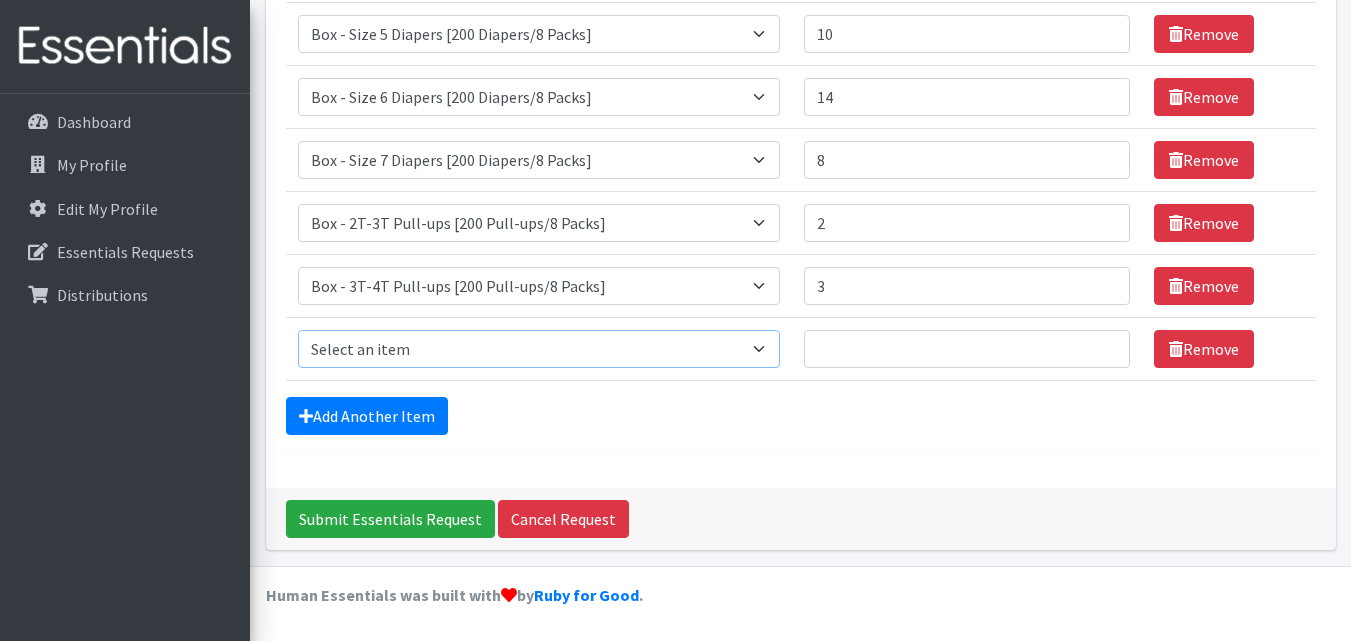 click on "Select an item
Box - 2T-3T Pull-ups [200 Pull-ups/8 Packs]
Box - 3T-4T Pull-ups [200 Pull-ups/8 Packs]
Box - 4T-5T Pull-Ups [200 Pull-ups/8 Packs]
Box - Newborn Diapers [450 Diapers/18 Packs]
Box - Size 1 Diapers [375 Diapers/15 Packs]
Box - Size 2 Diapers [375 Diapers/15 Packs]
Box - Size 3 Diapers [250 Diapers/10 Packs]
Box - Size 4 Diapers [225 Diapers/9 Packs]
Box - Size 5 Diapers [200 Diapers/8 Packs]
Box - Size 6 Diapers [200 Diapers/8 Packs]
Box - Size 7 Diapers [200 Diapers/8 Packs]
Box - Wipes [18 Packs]
Diapers - Newborn
Diapers - Preemie
Diapers - Size 1
Diapers - Size 2
Diapers - Size 3
Diapers - Size 4
Diapers - Size 5
Diapers - Size 6
Diapers - Size 7
Kids Pull-Ups (2T-3T)
Kids Pull-Ups (3T-4T)
Kids Pull-Ups (4T-5T)
Wipes (Baby)" at bounding box center [539, 349] 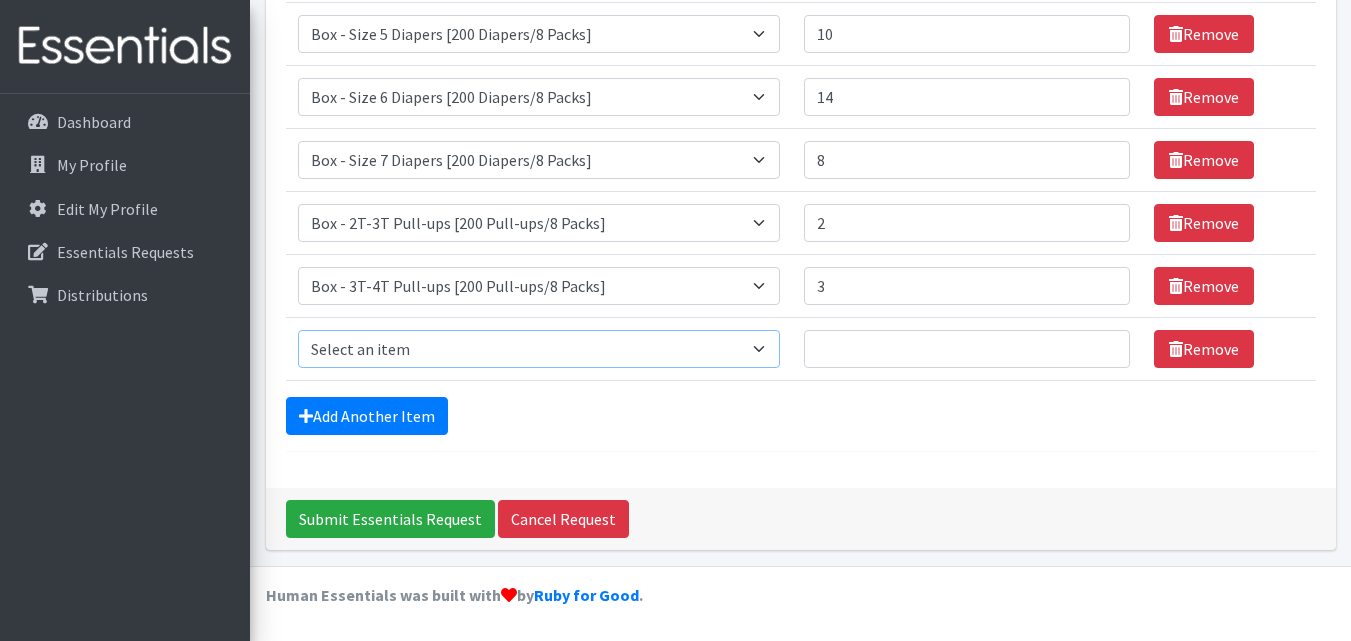 select on "14400" 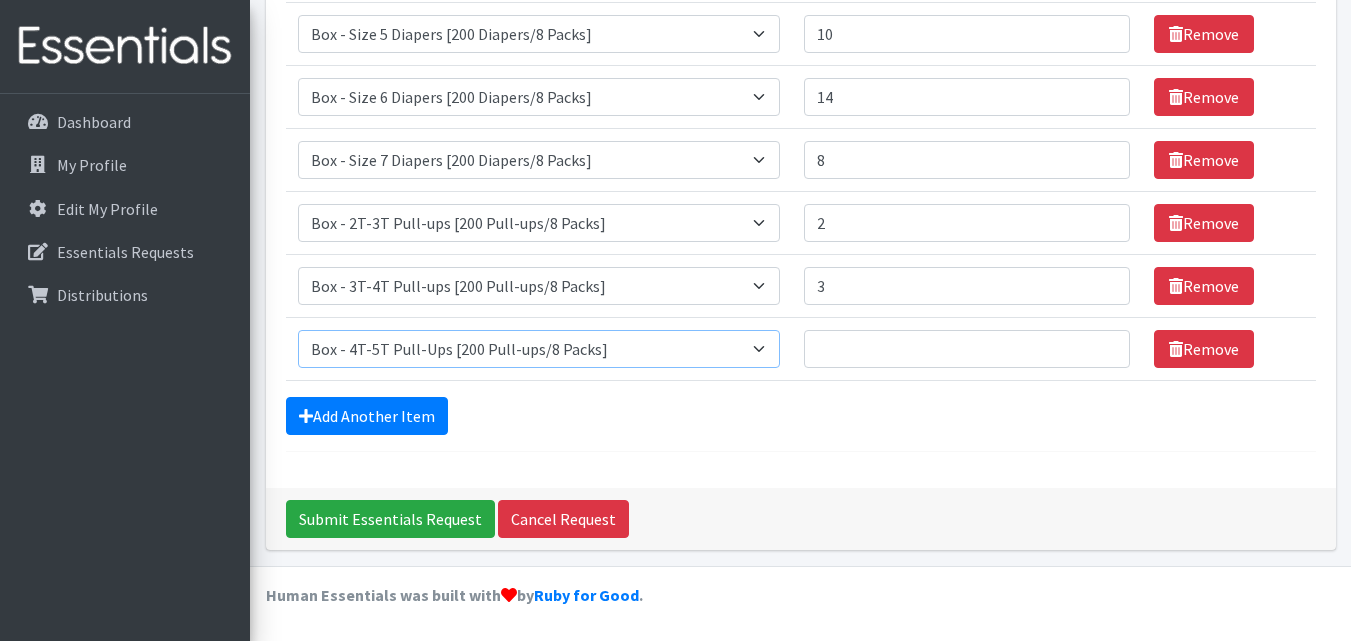 click on "Select an item
Box - 2T-3T Pull-ups [200 Pull-ups/8 Packs]
Box - 3T-4T Pull-ups [200 Pull-ups/8 Packs]
Box - 4T-5T Pull-Ups [200 Pull-ups/8 Packs]
Box - Newborn Diapers [450 Diapers/18 Packs]
Box - Size 1 Diapers [375 Diapers/15 Packs]
Box - Size 2 Diapers [375 Diapers/15 Packs]
Box - Size 3 Diapers [250 Diapers/10 Packs]
Box - Size 4 Diapers [225 Diapers/9 Packs]
Box - Size 5 Diapers [200 Diapers/8 Packs]
Box - Size 6 Diapers [200 Diapers/8 Packs]
Box - Size 7 Diapers [200 Diapers/8 Packs]
Box - Wipes [18 Packs]
Diapers - Newborn
Diapers - Preemie
Diapers - Size 1
Diapers - Size 2
Diapers - Size 3
Diapers - Size 4
Diapers - Size 5
Diapers - Size 6
Diapers - Size 7
Kids Pull-Ups (2T-3T)
Kids Pull-Ups (3T-4T)
Kids Pull-Ups (4T-5T)
Wipes (Baby)" at bounding box center [539, 349] 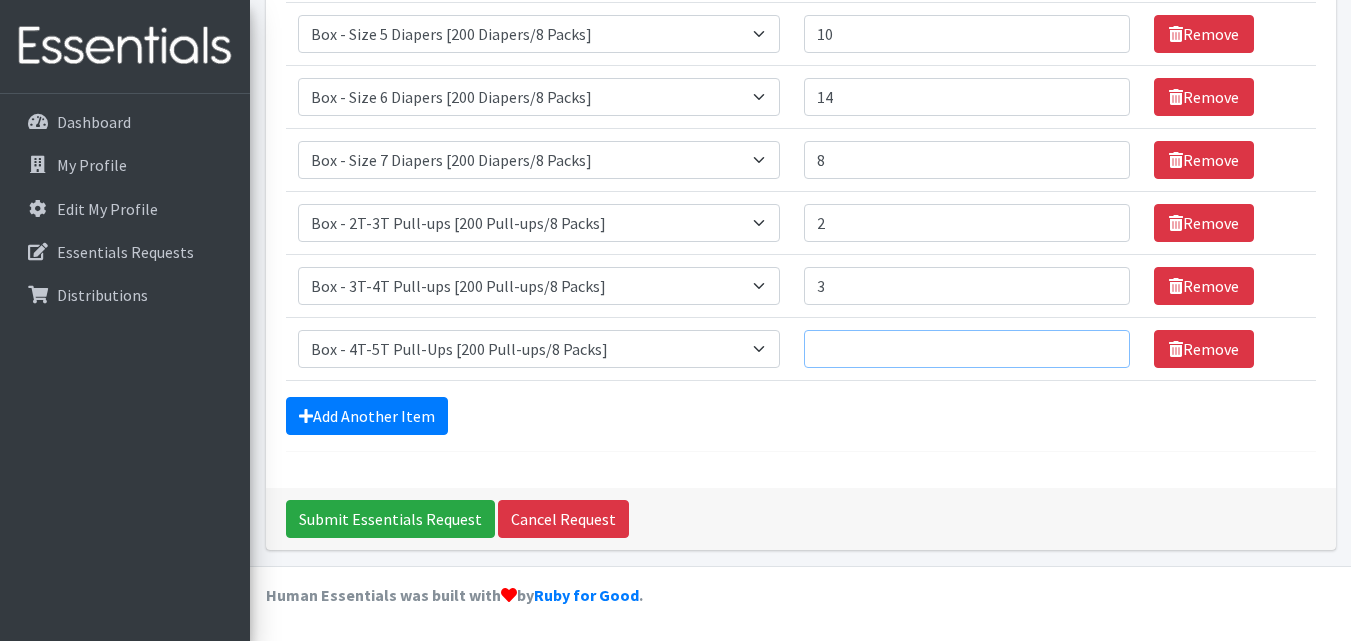 click on "Quantity" at bounding box center [967, 349] 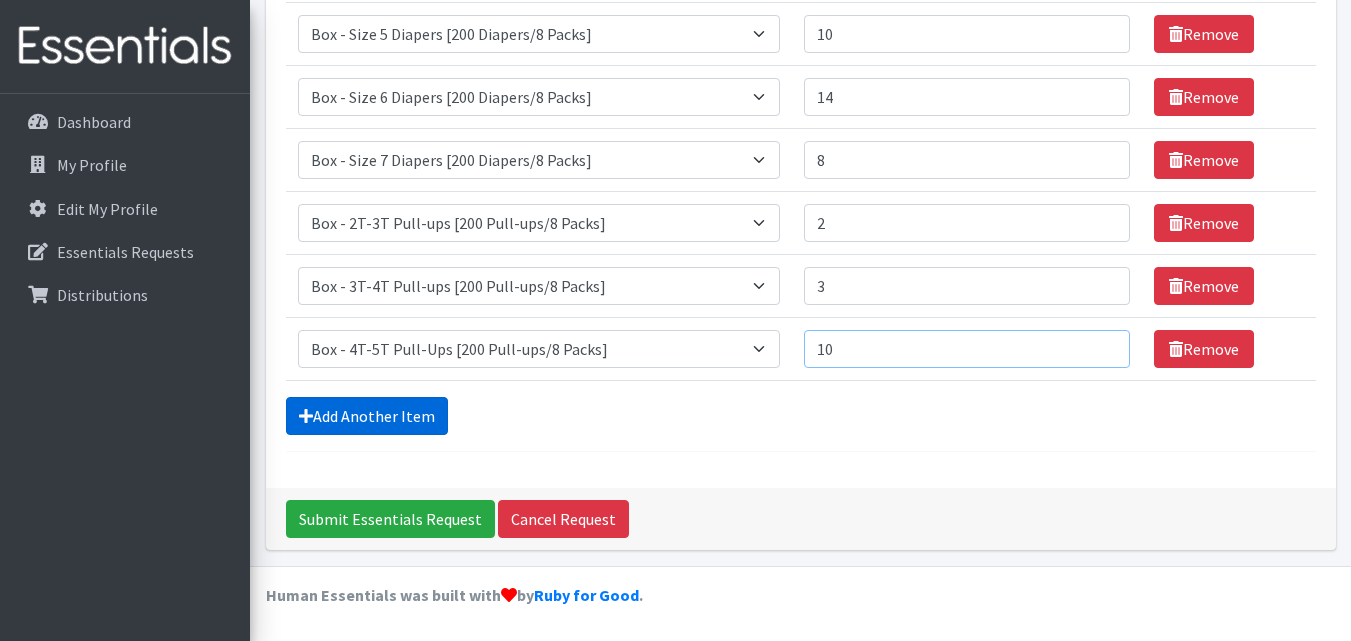 type on "10" 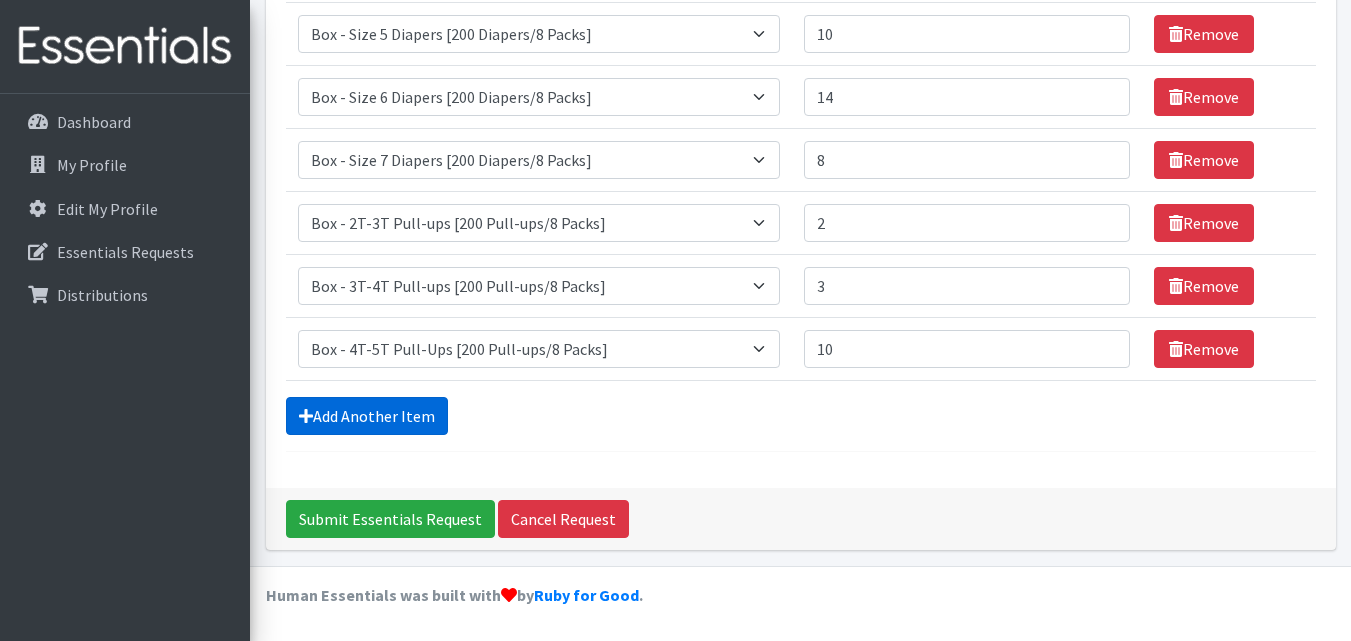 click on "Add Another Item" at bounding box center [367, 416] 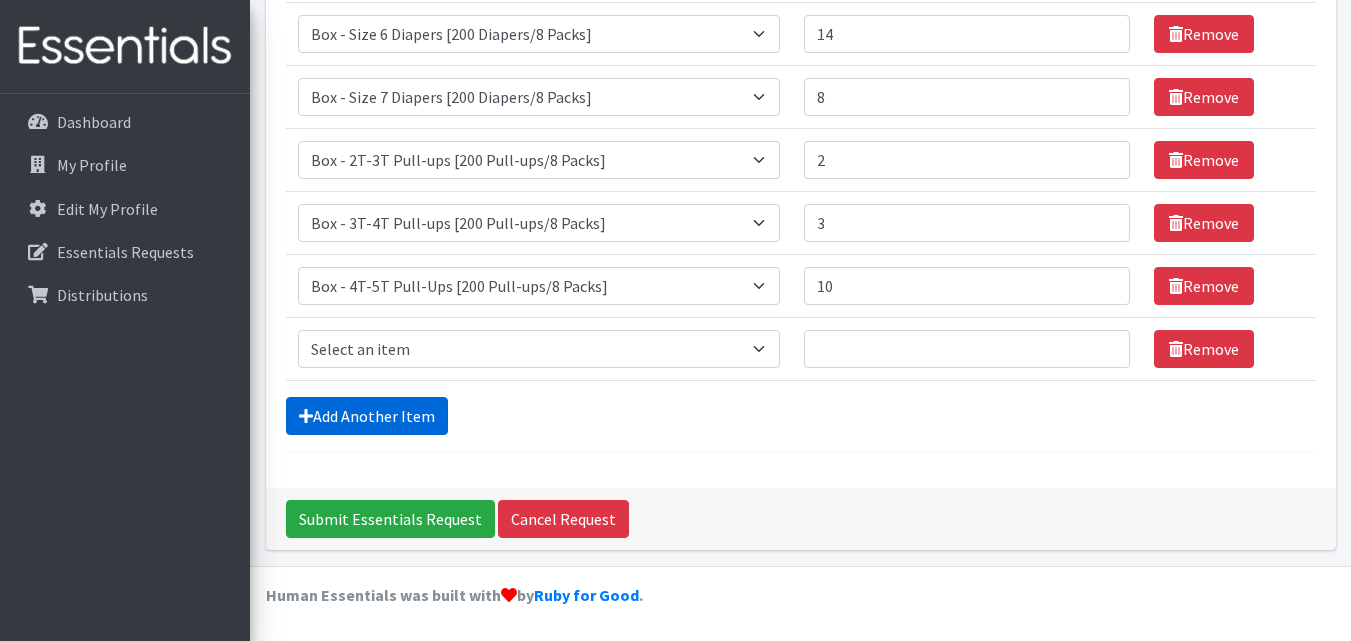 click on "Add Another Item" at bounding box center (367, 416) 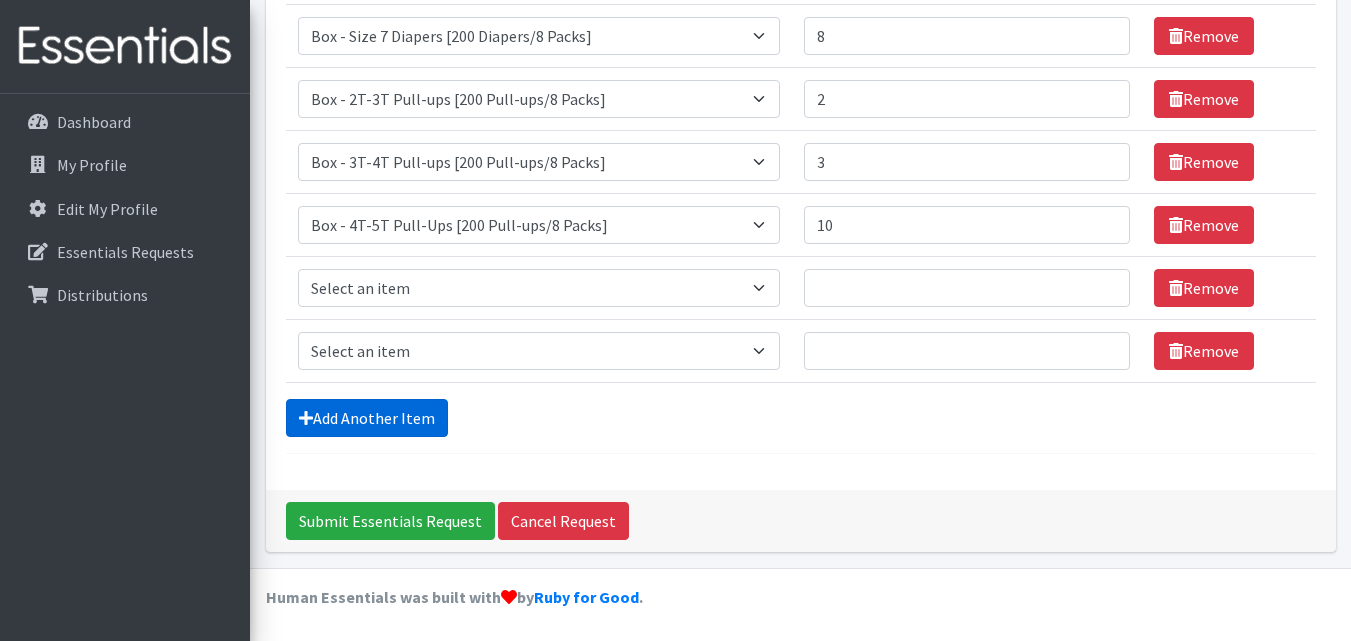 scroll, scrollTop: 560, scrollLeft: 0, axis: vertical 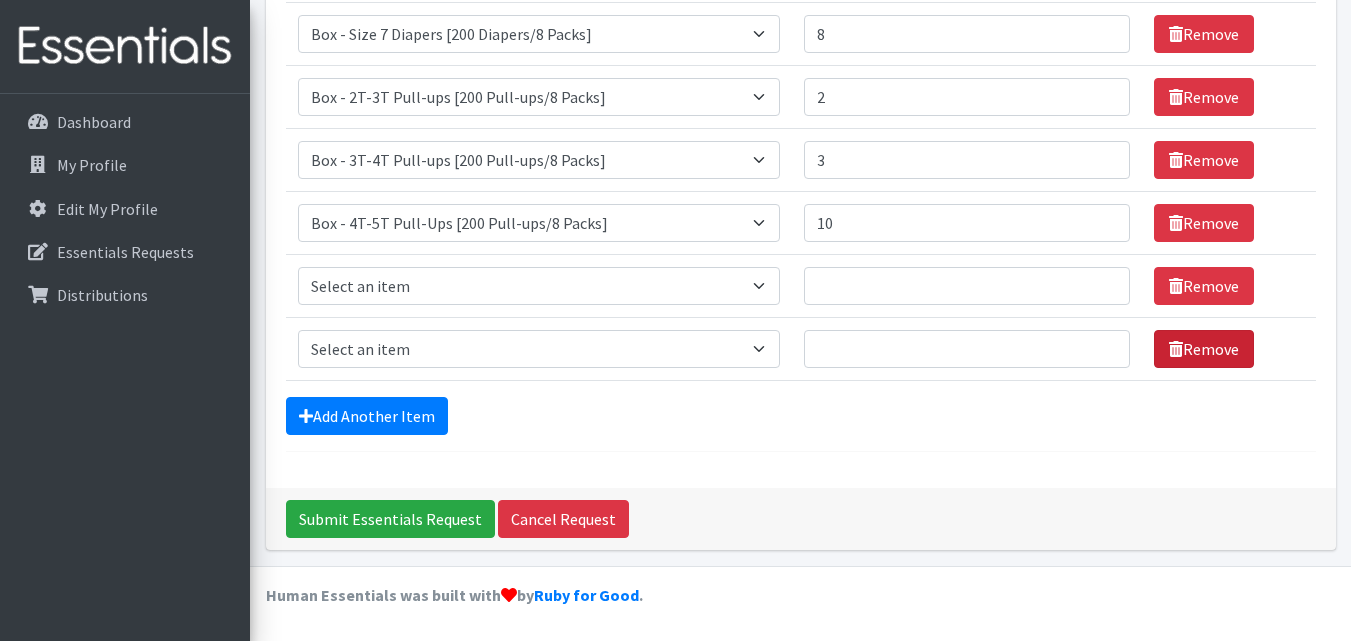 click on "Remove" at bounding box center (1204, 349) 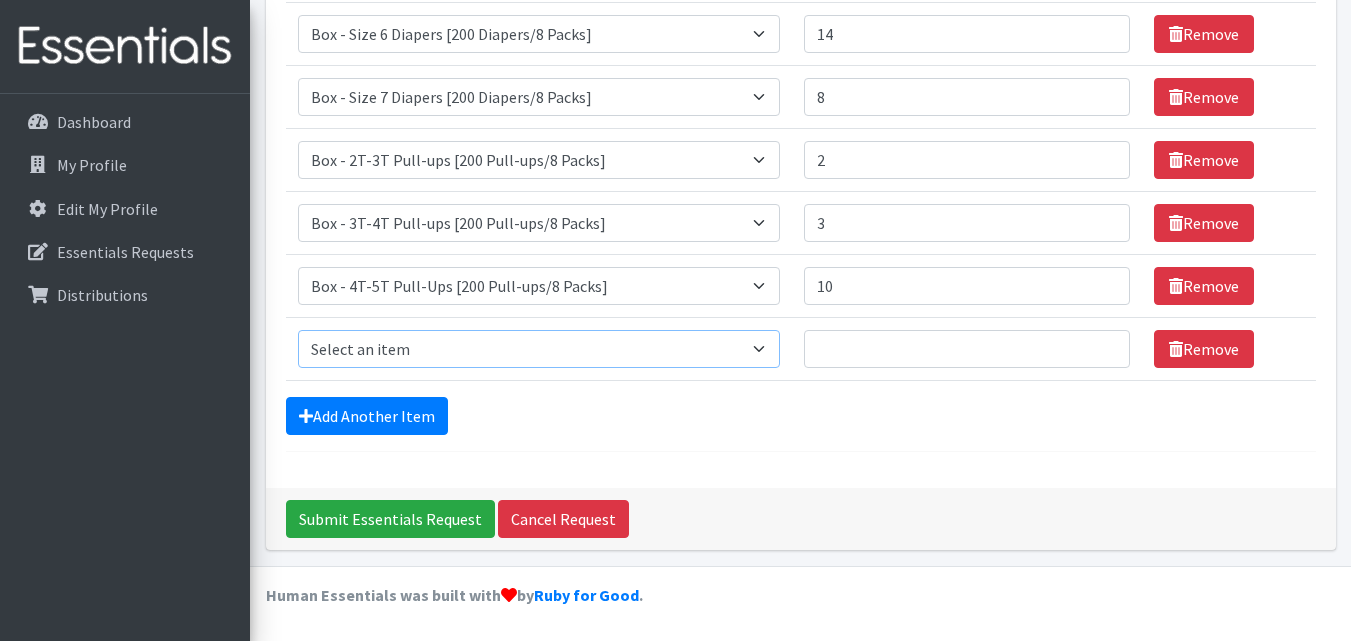 click on "Select an item
Box - 2T-3T Pull-ups [200 Pull-ups/8 Packs]
Box - 3T-4T Pull-ups [200 Pull-ups/8 Packs]
Box - 4T-5T Pull-Ups [200 Pull-ups/8 Packs]
Box - Newborn Diapers [450 Diapers/18 Packs]
Box - Size 1 Diapers [375 Diapers/15 Packs]
Box - Size 2 Diapers [375 Diapers/15 Packs]
Box - Size 3 Diapers [250 Diapers/10 Packs]
Box - Size 4 Diapers [225 Diapers/9 Packs]
Box - Size 5 Diapers [200 Diapers/8 Packs]
Box - Size 6 Diapers [200 Diapers/8 Packs]
Box - Size 7 Diapers [200 Diapers/8 Packs]
Box - Wipes [18 Packs]
Diapers - Newborn
Diapers - Preemie
Diapers - Size 1
Diapers - Size 2
Diapers - Size 3
Diapers - Size 4
Diapers - Size 5
Diapers - Size 6
Diapers - Size 7
Kids Pull-Ups (2T-3T)
Kids Pull-Ups (3T-4T)
Kids Pull-Ups (4T-5T)
Wipes (Baby)" at bounding box center (539, 349) 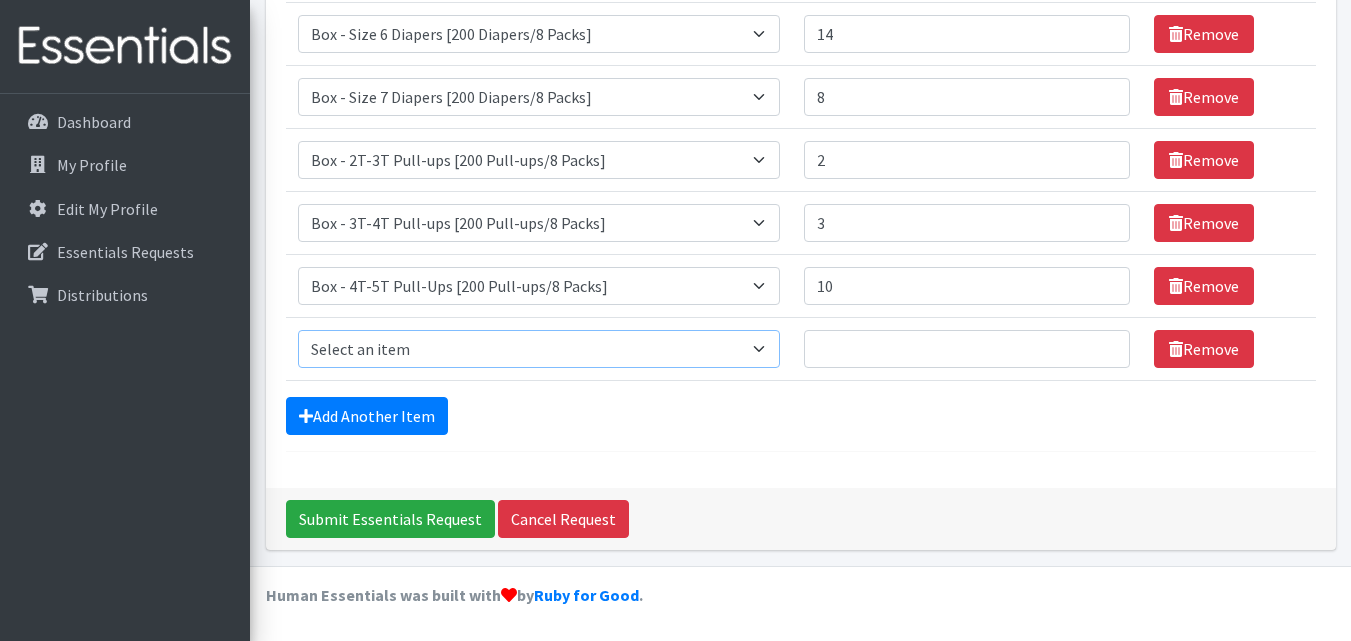 select on "14401" 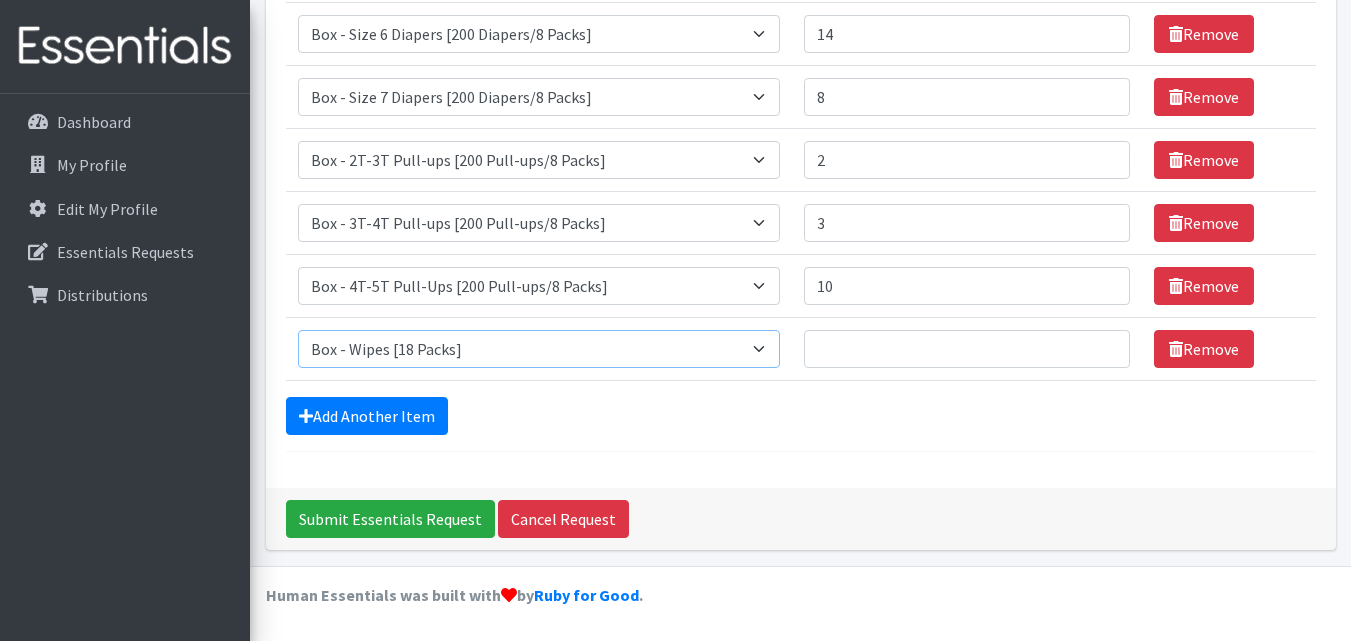 click on "Select an item
Box - 2T-3T Pull-ups [200 Pull-ups/8 Packs]
Box - 3T-4T Pull-ups [200 Pull-ups/8 Packs]
Box - 4T-5T Pull-Ups [200 Pull-ups/8 Packs]
Box - Newborn Diapers [450 Diapers/18 Packs]
Box - Size 1 Diapers [375 Diapers/15 Packs]
Box - Size 2 Diapers [375 Diapers/15 Packs]
Box - Size 3 Diapers [250 Diapers/10 Packs]
Box - Size 4 Diapers [225 Diapers/9 Packs]
Box - Size 5 Diapers [200 Diapers/8 Packs]
Box - Size 6 Diapers [200 Diapers/8 Packs]
Box - Size 7 Diapers [200 Diapers/8 Packs]
Box - Wipes [18 Packs]
Diapers - Newborn
Diapers - Preemie
Diapers - Size 1
Diapers - Size 2
Diapers - Size 3
Diapers - Size 4
Diapers - Size 5
Diapers - Size 6
Diapers - Size 7
Kids Pull-Ups (2T-3T)
Kids Pull-Ups (3T-4T)
Kids Pull-Ups (4T-5T)
Wipes (Baby)" at bounding box center [539, 349] 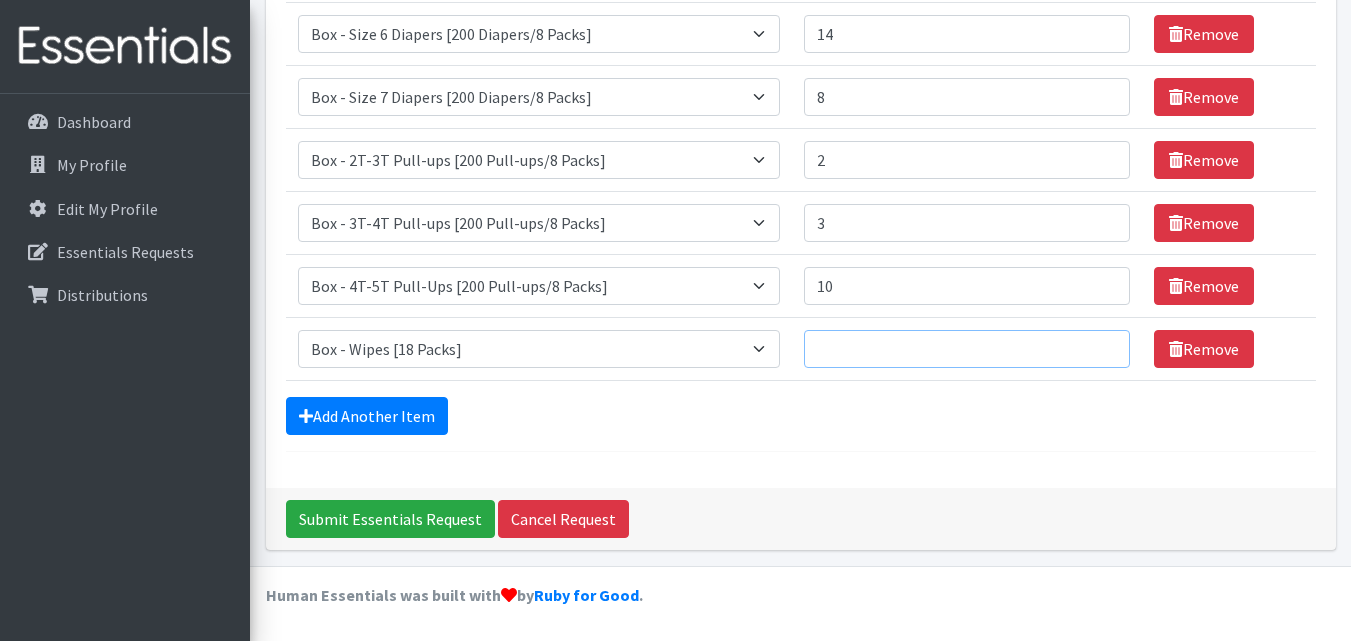click on "Quantity" at bounding box center [967, 349] 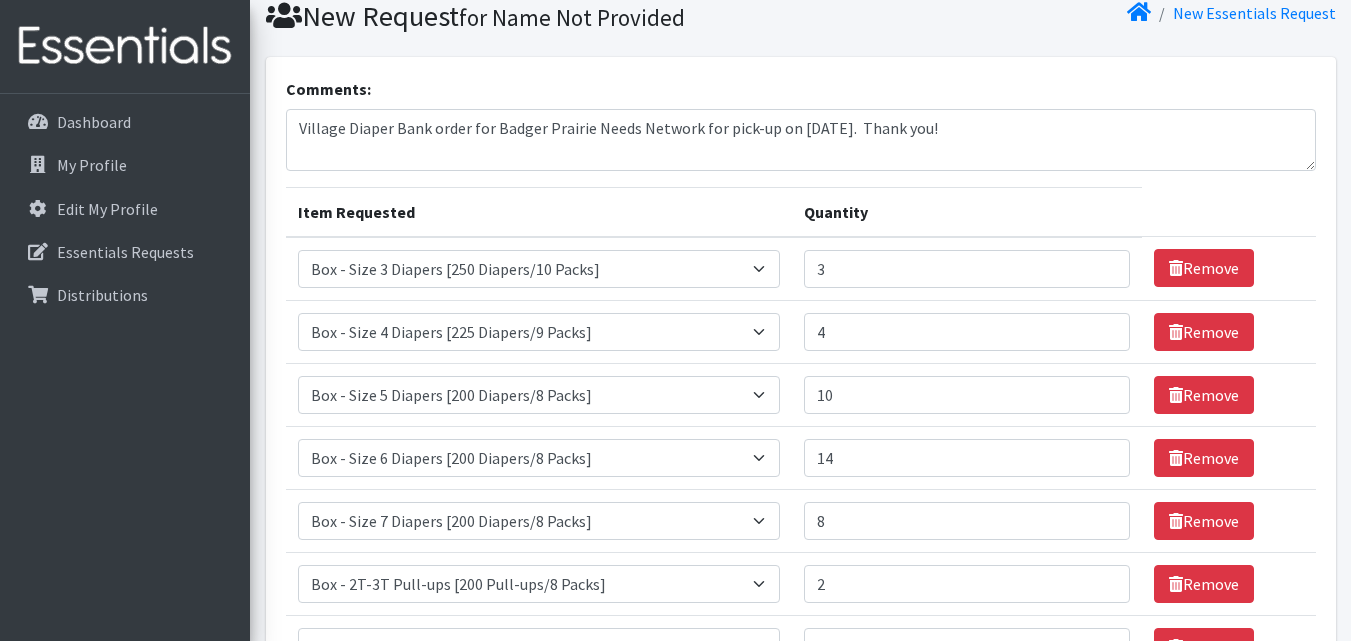 scroll, scrollTop: 60, scrollLeft: 0, axis: vertical 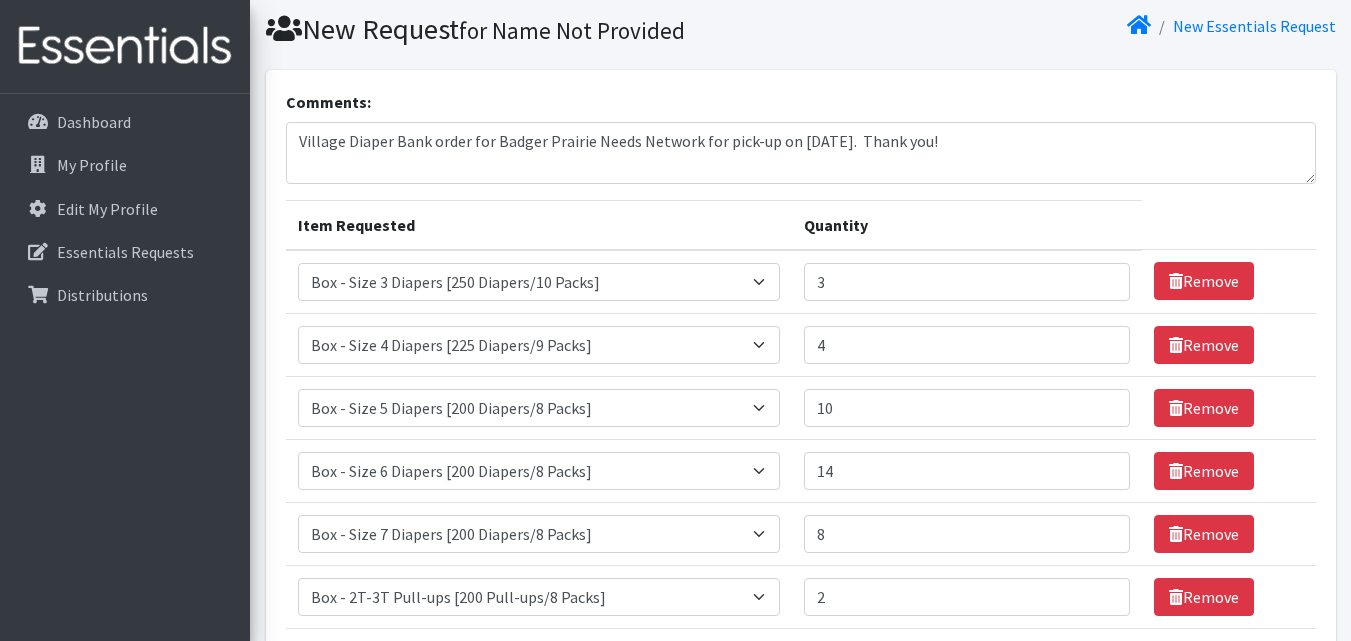 type on "8" 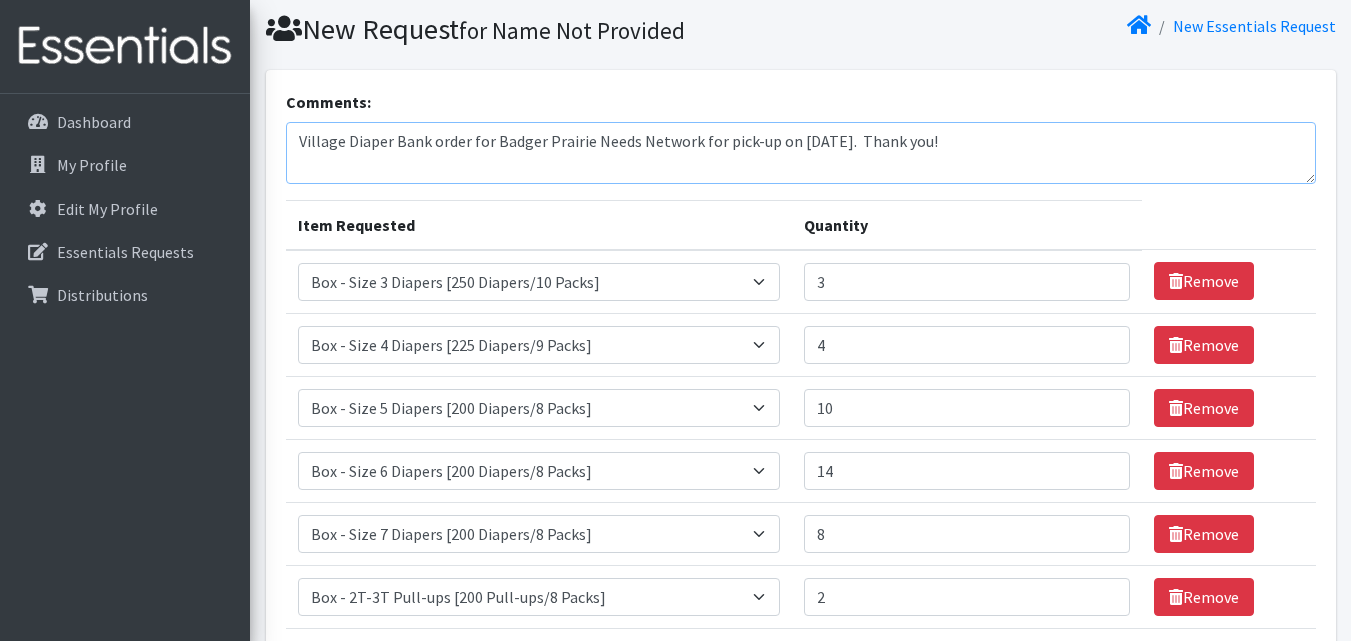 click on "Village Diaper Bank order for Badger Prairie Needs Network for pick-up on [DATE].  Thank you!" at bounding box center (801, 153) 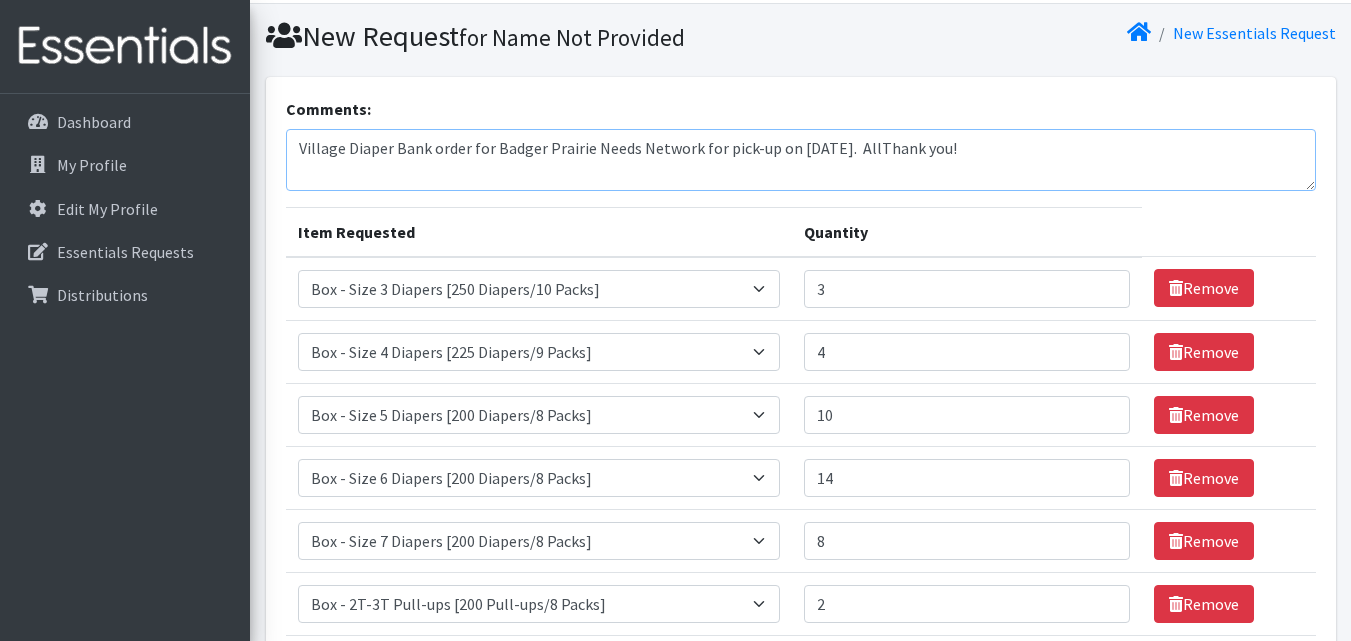 scroll, scrollTop: 51, scrollLeft: 0, axis: vertical 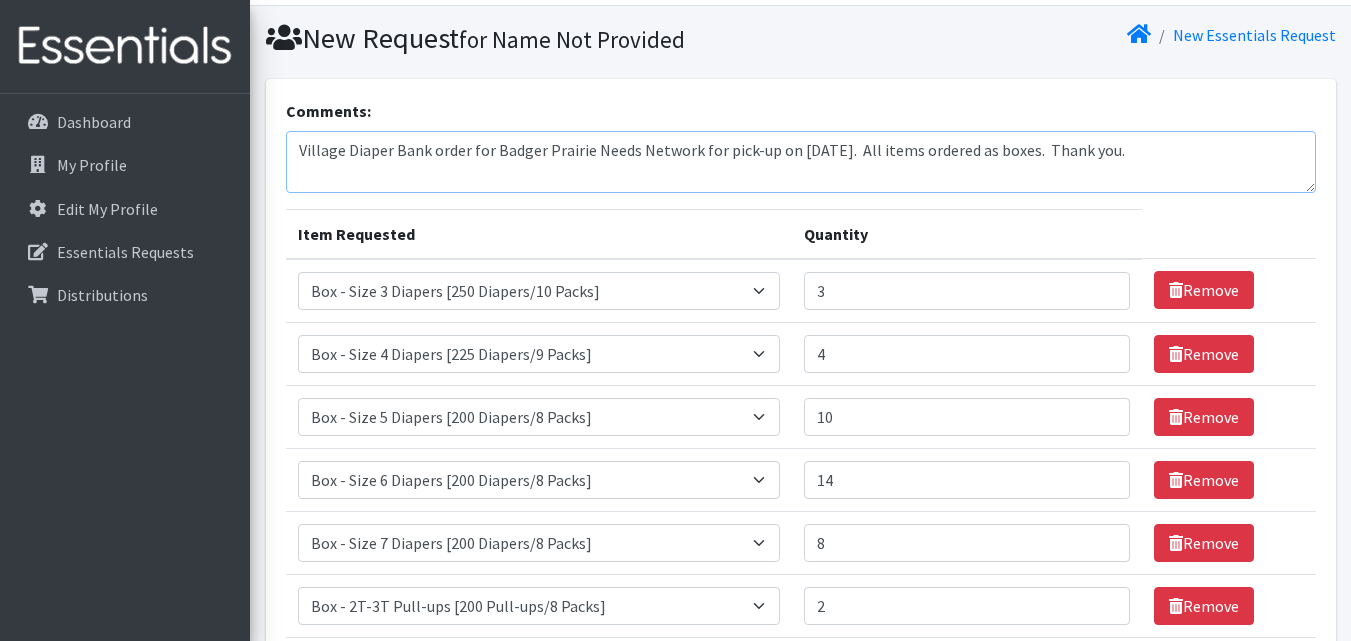 click on "Village Diaper Bank order for Badger Prairie Needs Network for pick-up on [DATE].  All items ordered as boxes.  Thank you." at bounding box center [801, 162] 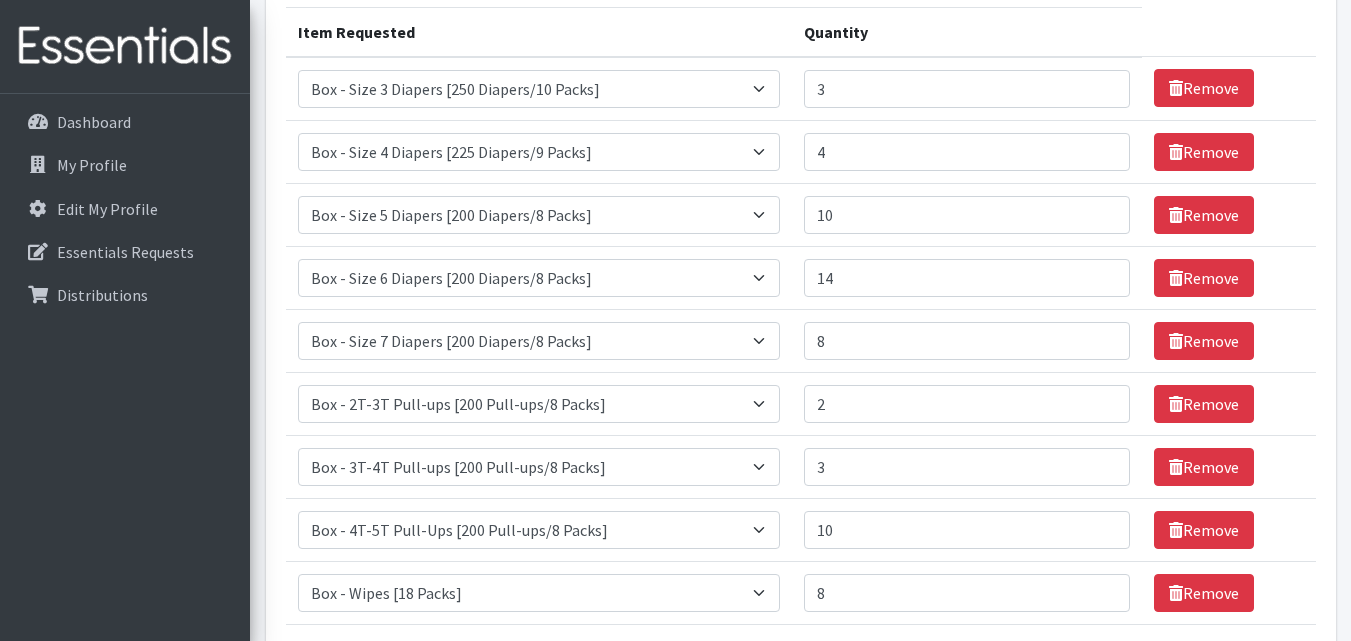 scroll, scrollTop: 324, scrollLeft: 0, axis: vertical 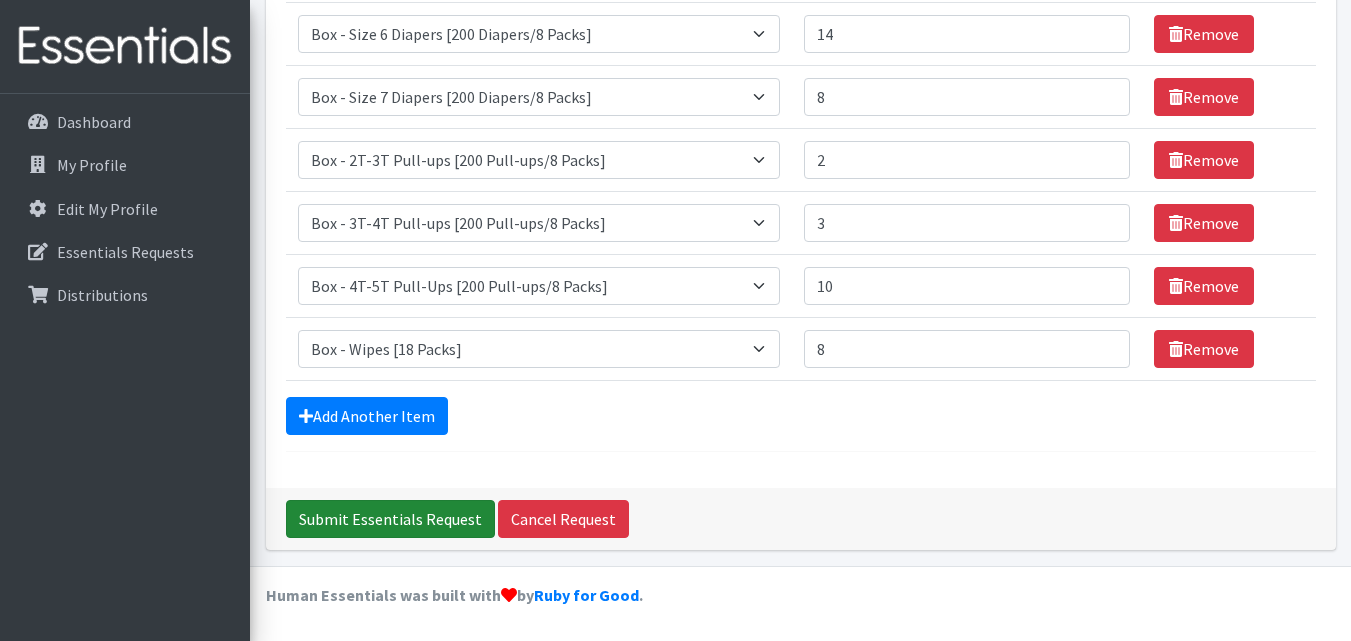 type on "Village Diaper Bank order for Badger Prairie Needs Network for pick-up on [DATE].  All items ordered as boxes.  Thank you." 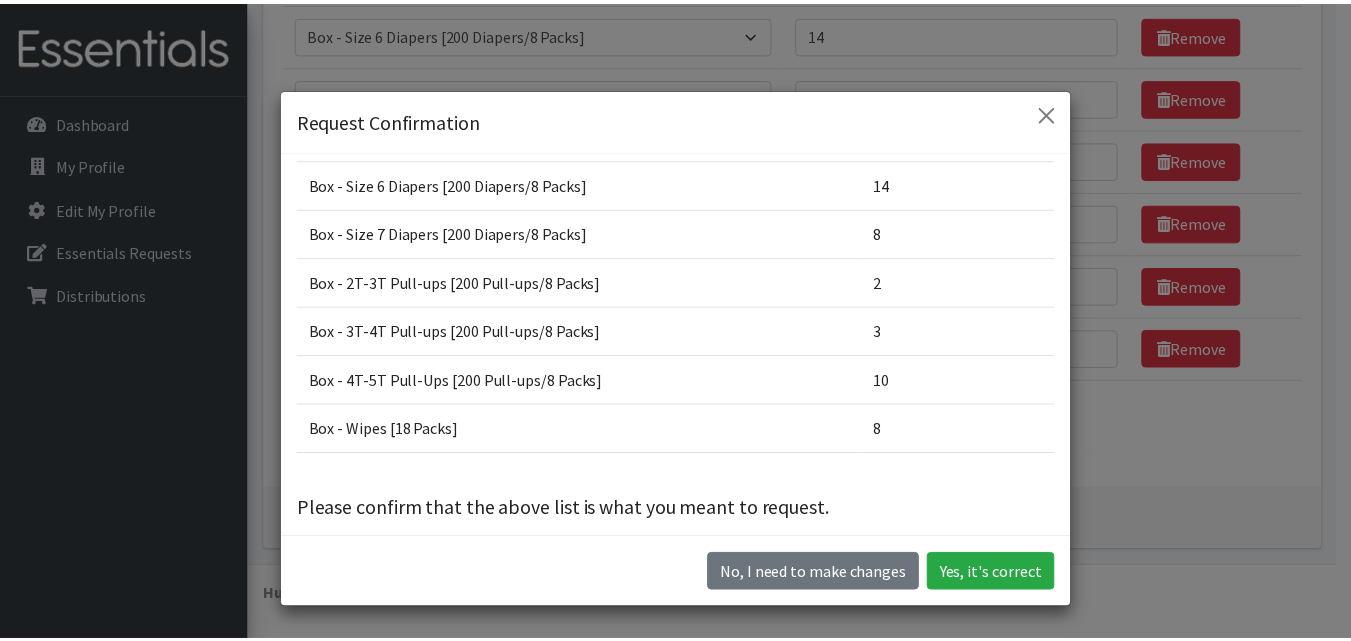scroll, scrollTop: 208, scrollLeft: 0, axis: vertical 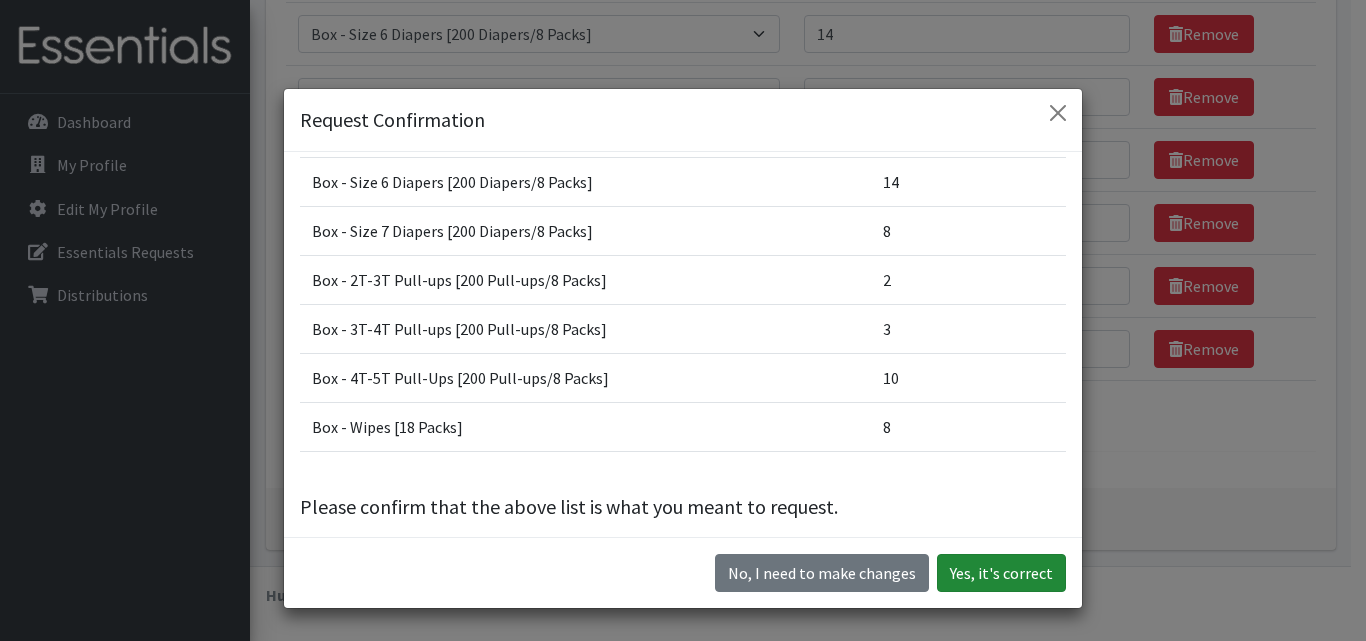 click on "Yes, it's correct" at bounding box center [1001, 573] 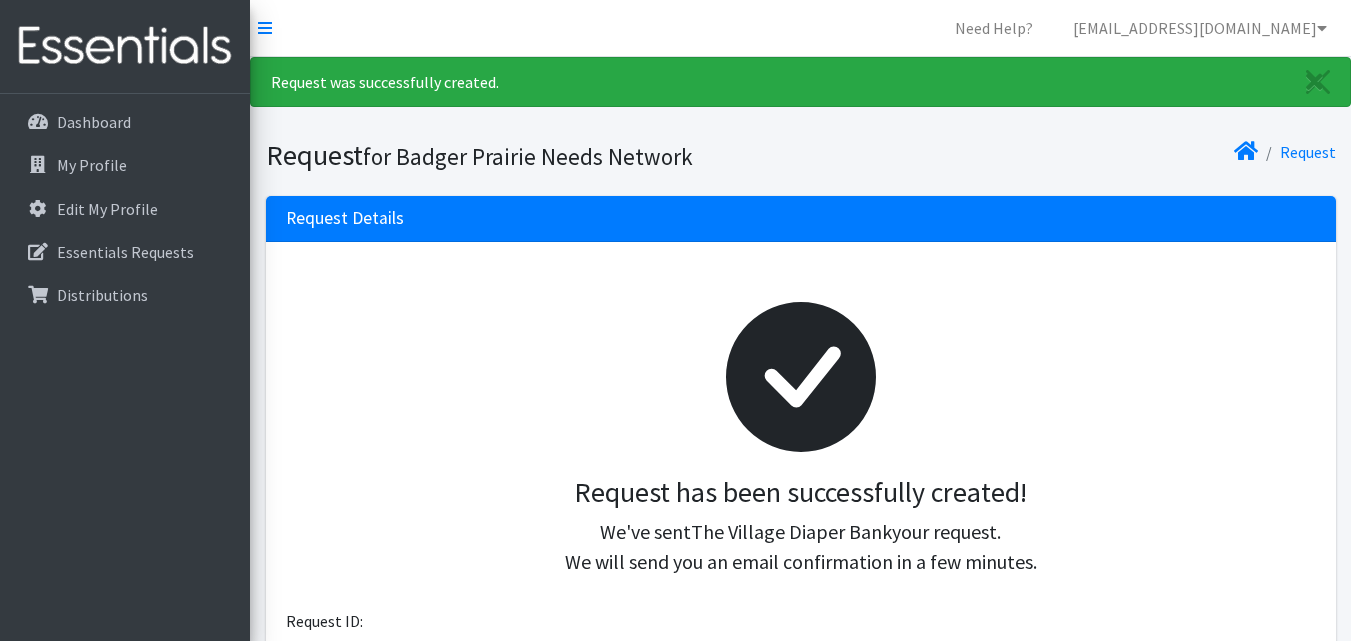 scroll, scrollTop: 0, scrollLeft: 0, axis: both 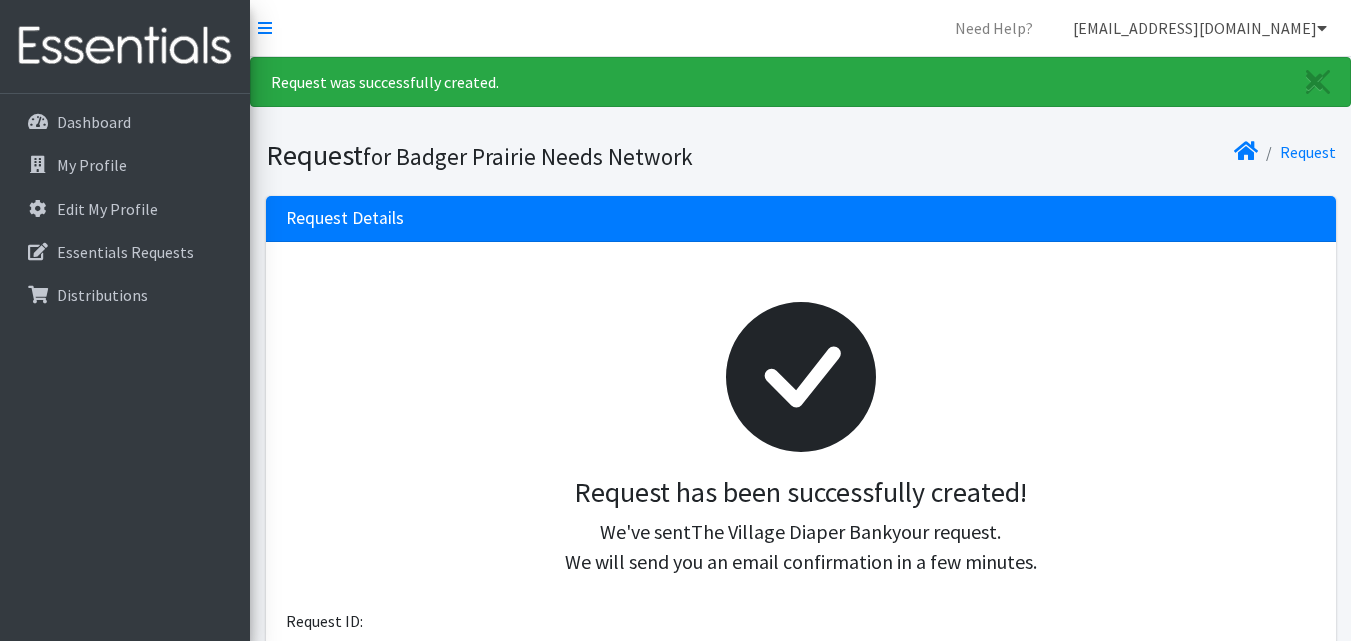 click at bounding box center (1322, 28) 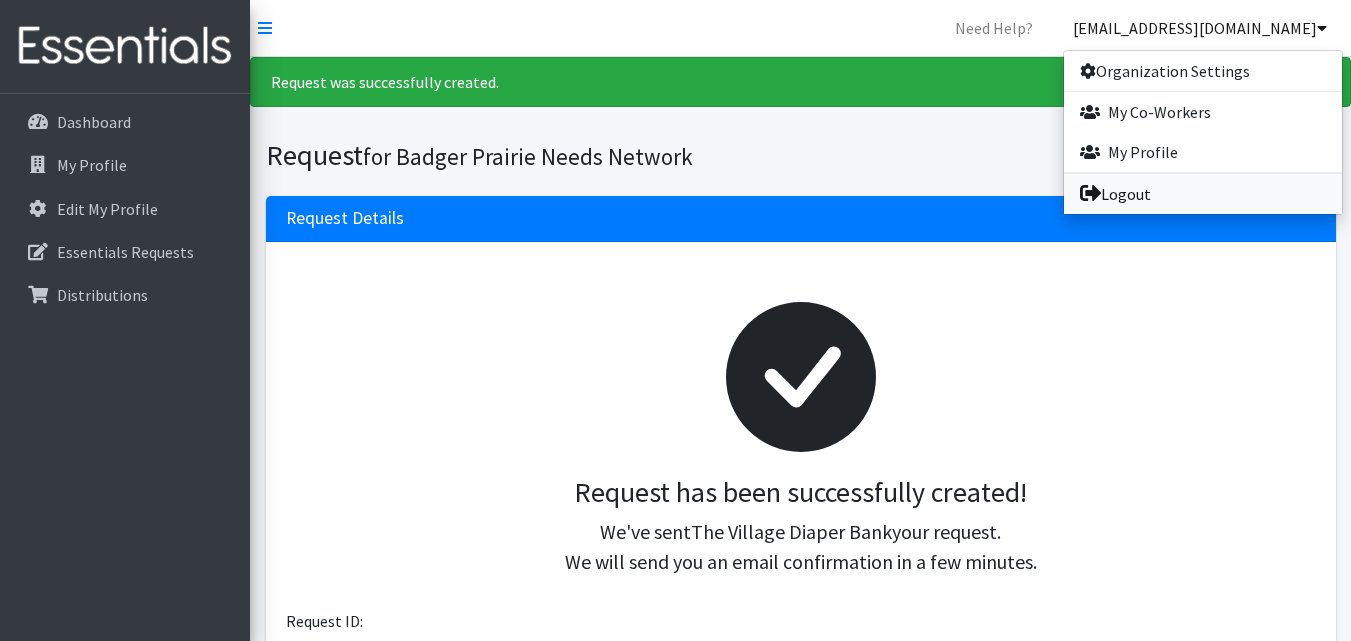 click on "Logout" at bounding box center (1203, 194) 